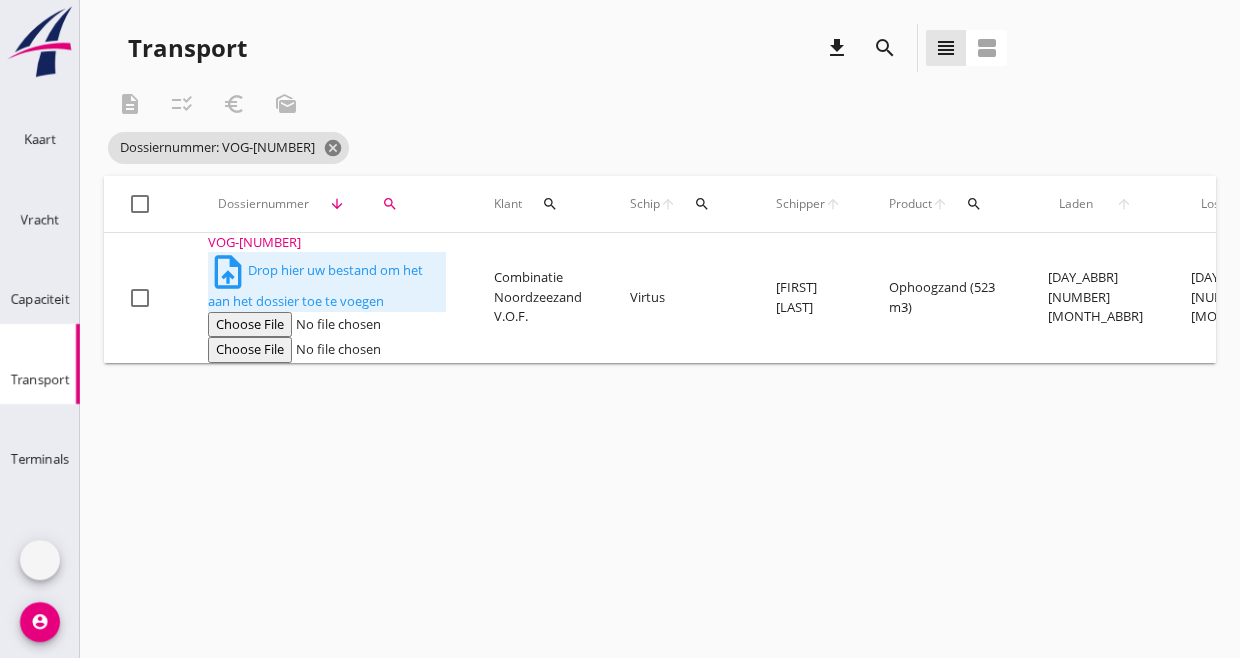scroll, scrollTop: 0, scrollLeft: 0, axis: both 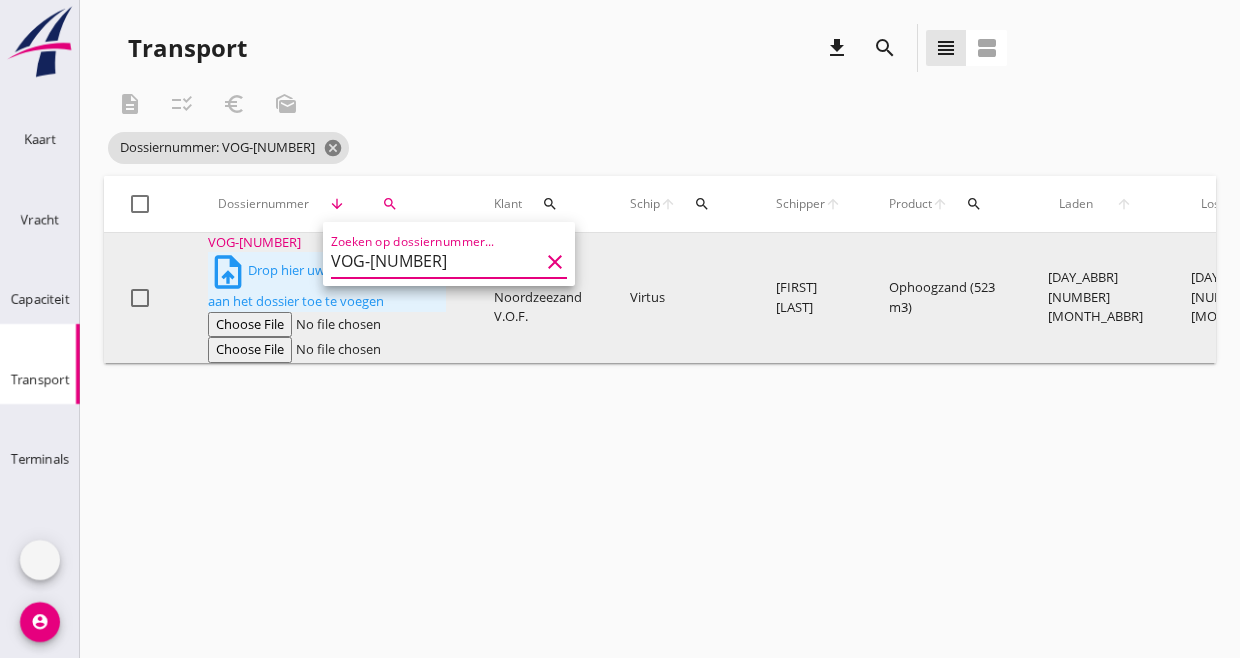drag, startPoint x: 429, startPoint y: 261, endPoint x: 297, endPoint y: 274, distance: 132.63861 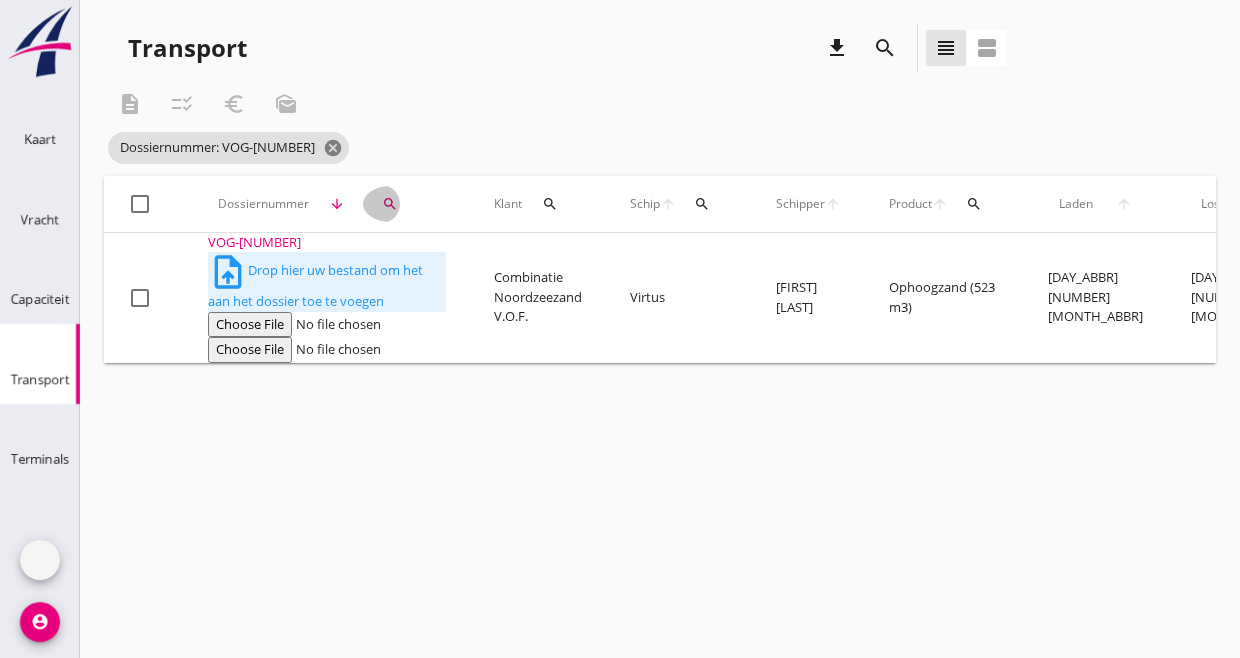 click on "search" at bounding box center (390, 204) 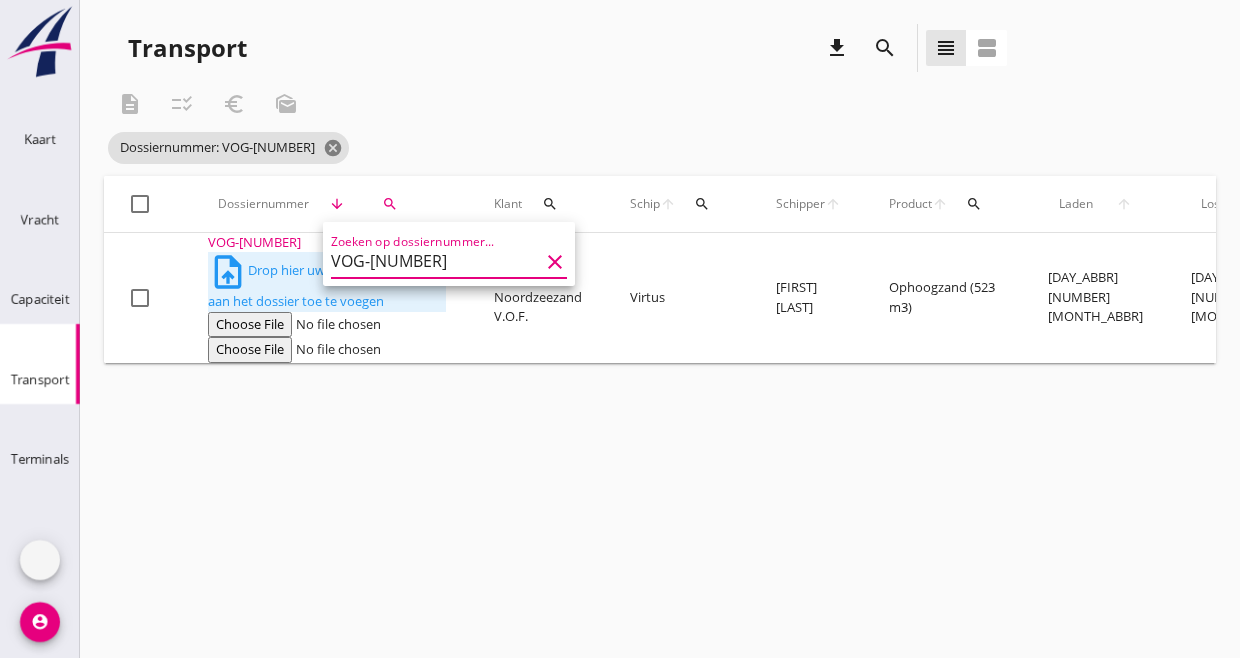 click on "VOG-250335" at bounding box center [435, 262] 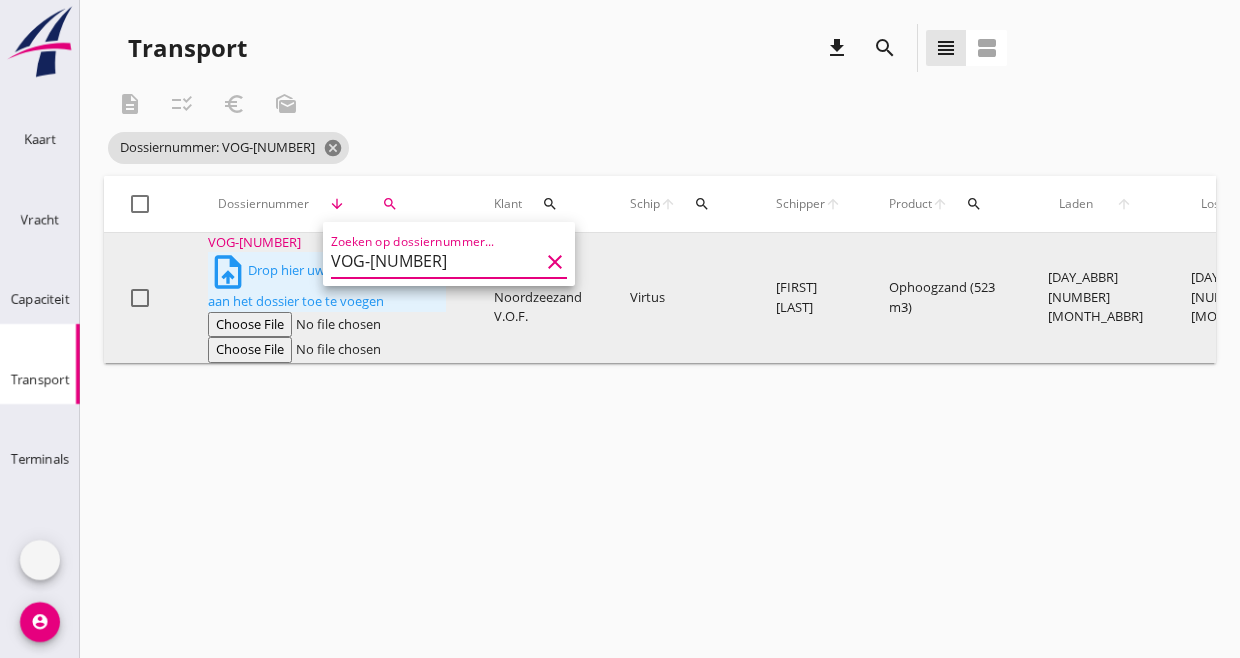 scroll, scrollTop: 0, scrollLeft: 0, axis: both 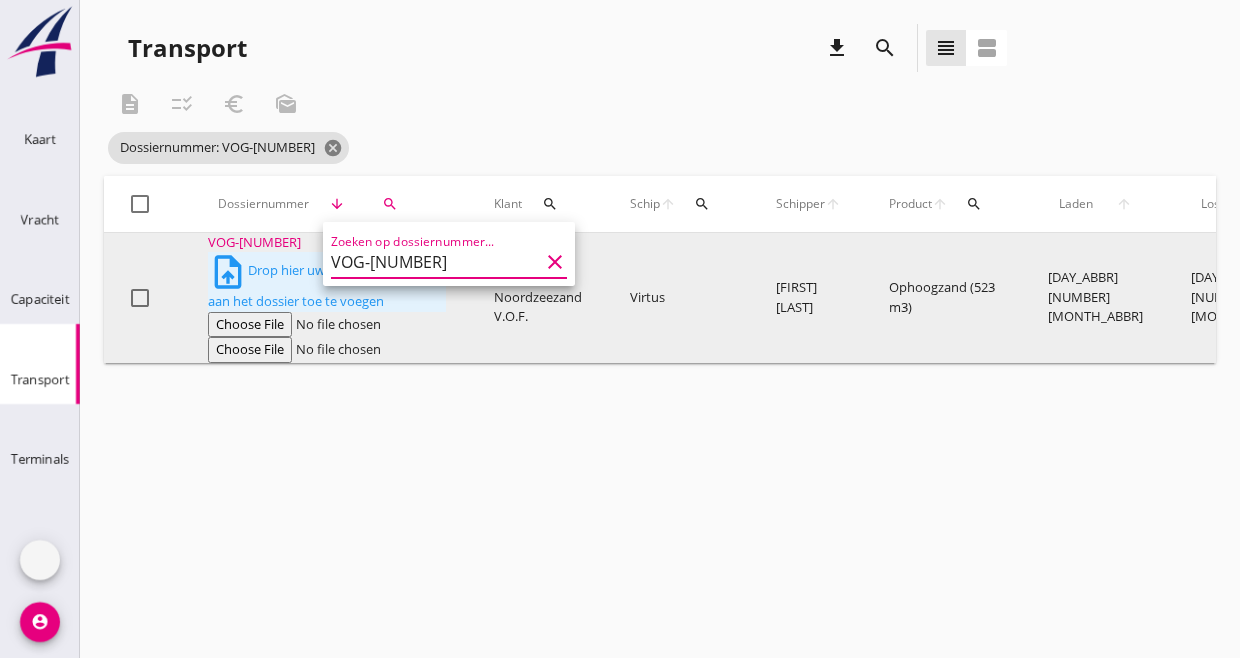 drag, startPoint x: 425, startPoint y: 260, endPoint x: 317, endPoint y: 251, distance: 108.37435 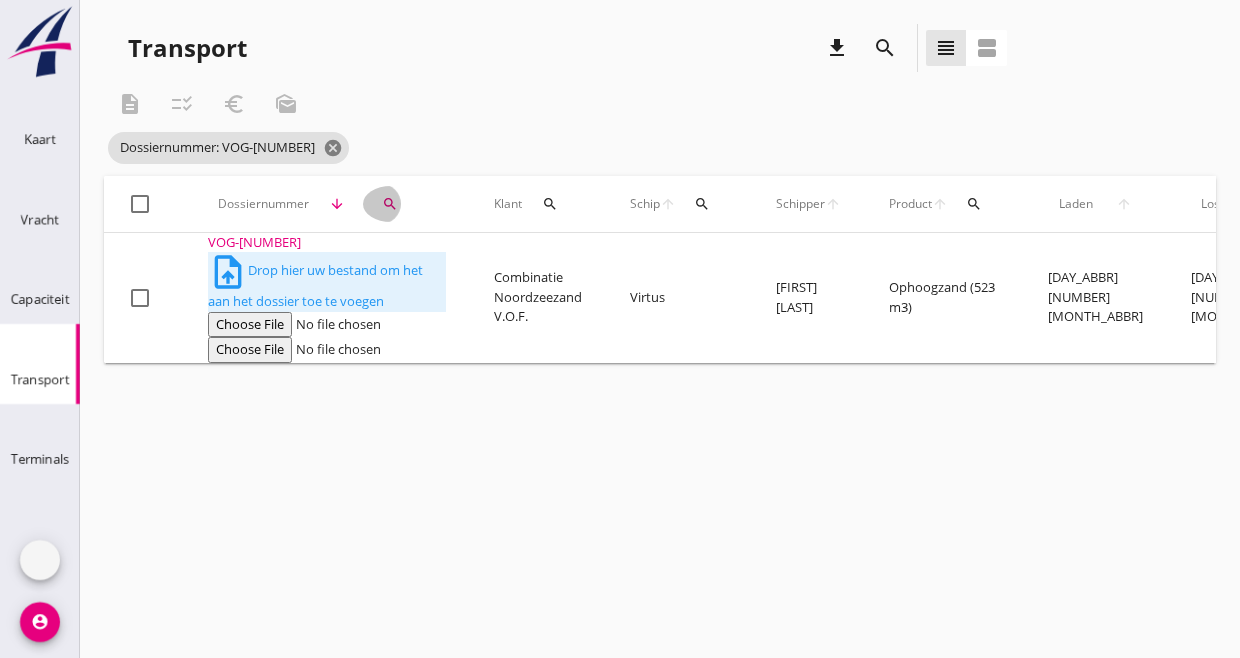 click on "search" at bounding box center (391, 204) 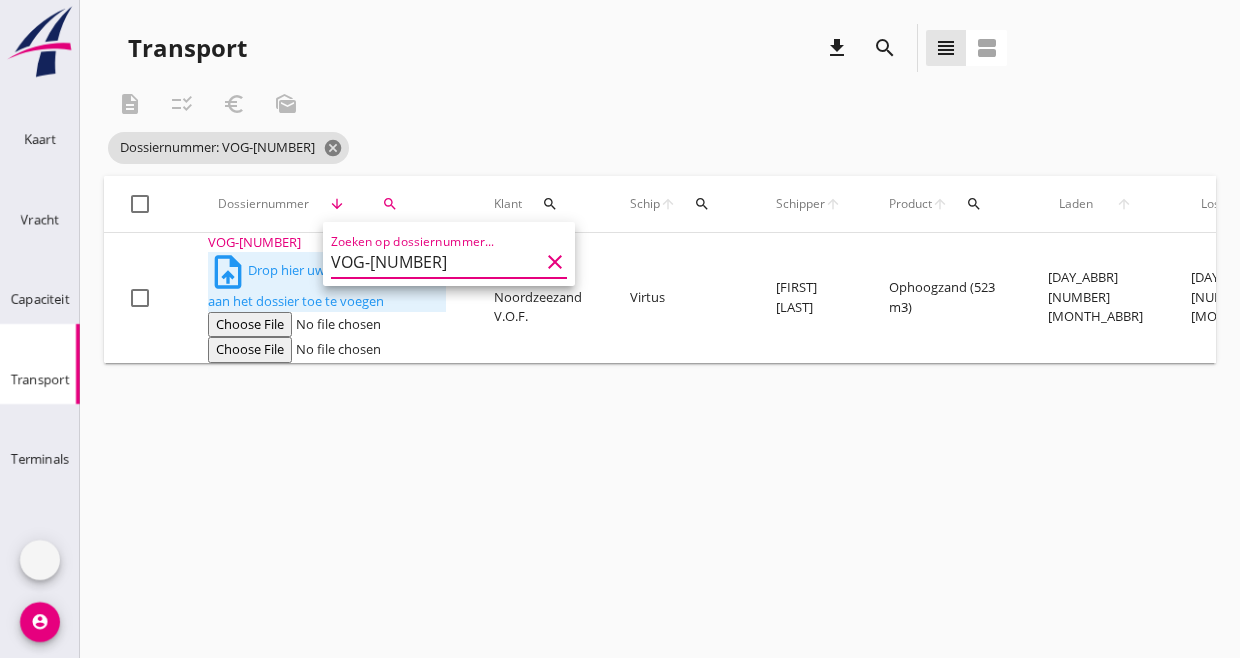 click on "VOG-250335" at bounding box center (435, 262) 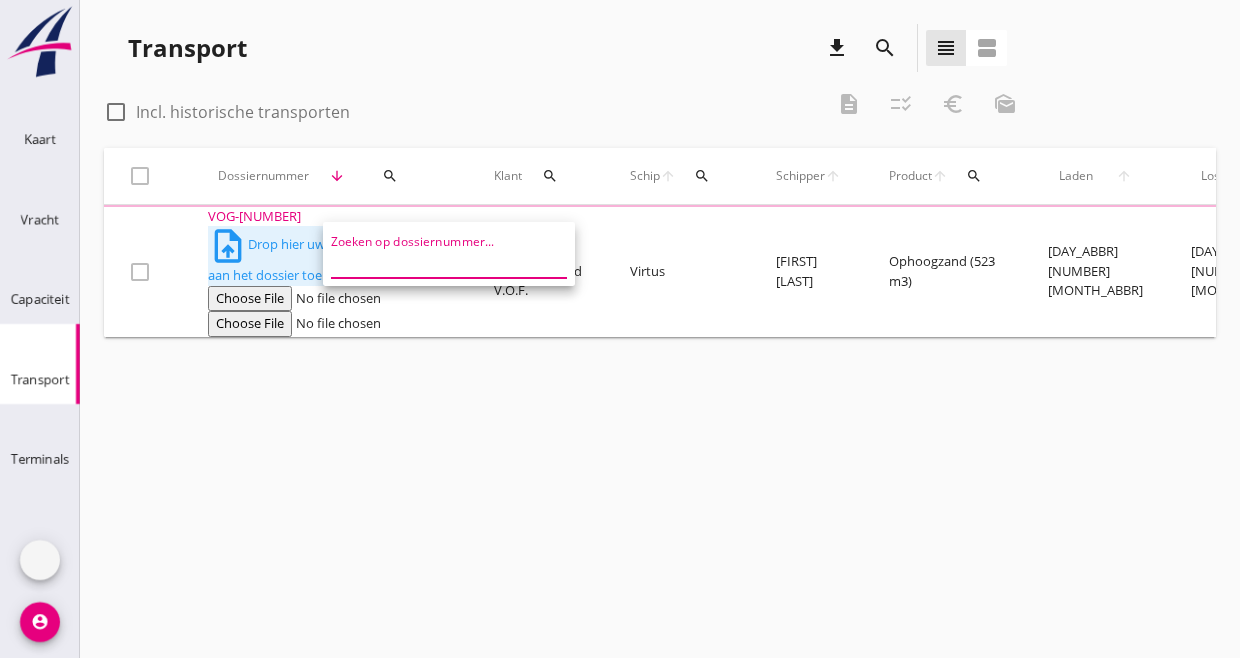 paste on "VOG-250351" 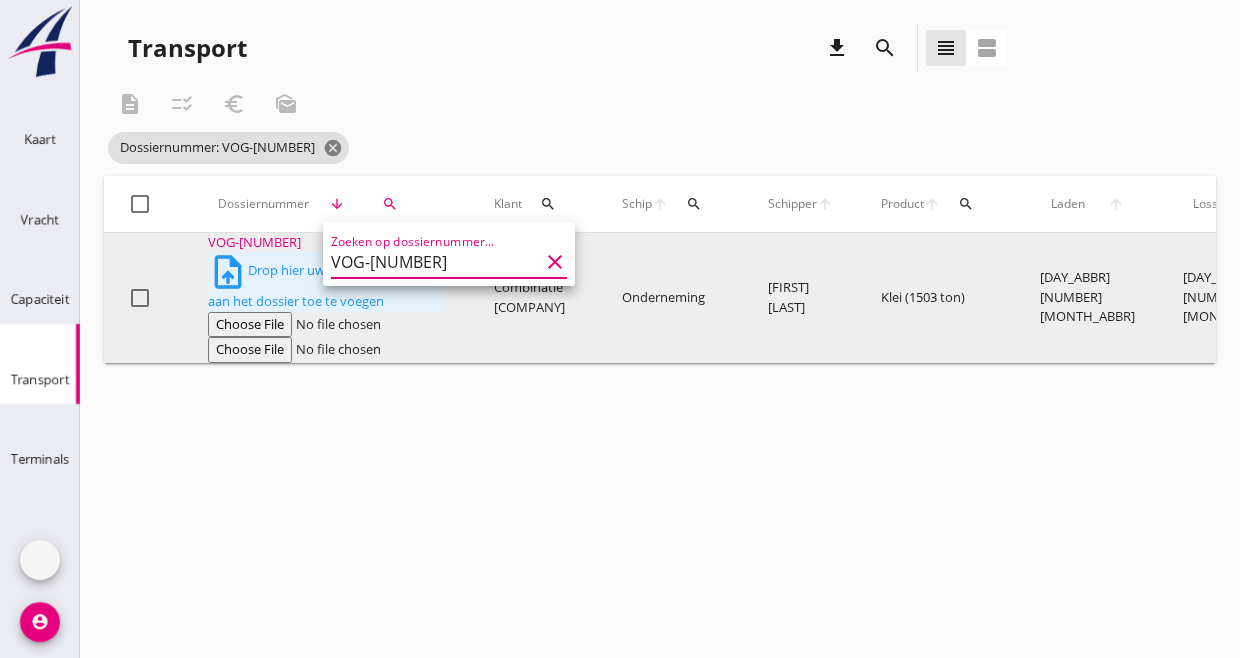 type on "VOG-250351" 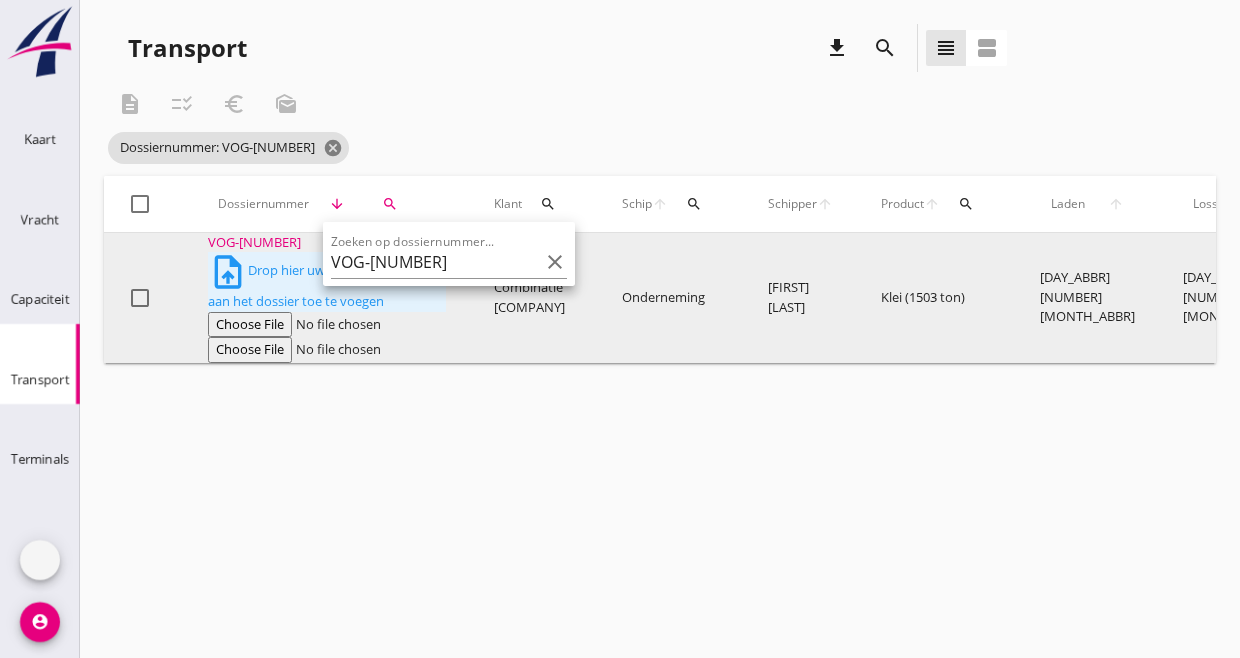 click on "VOG-250351" at bounding box center (327, 243) 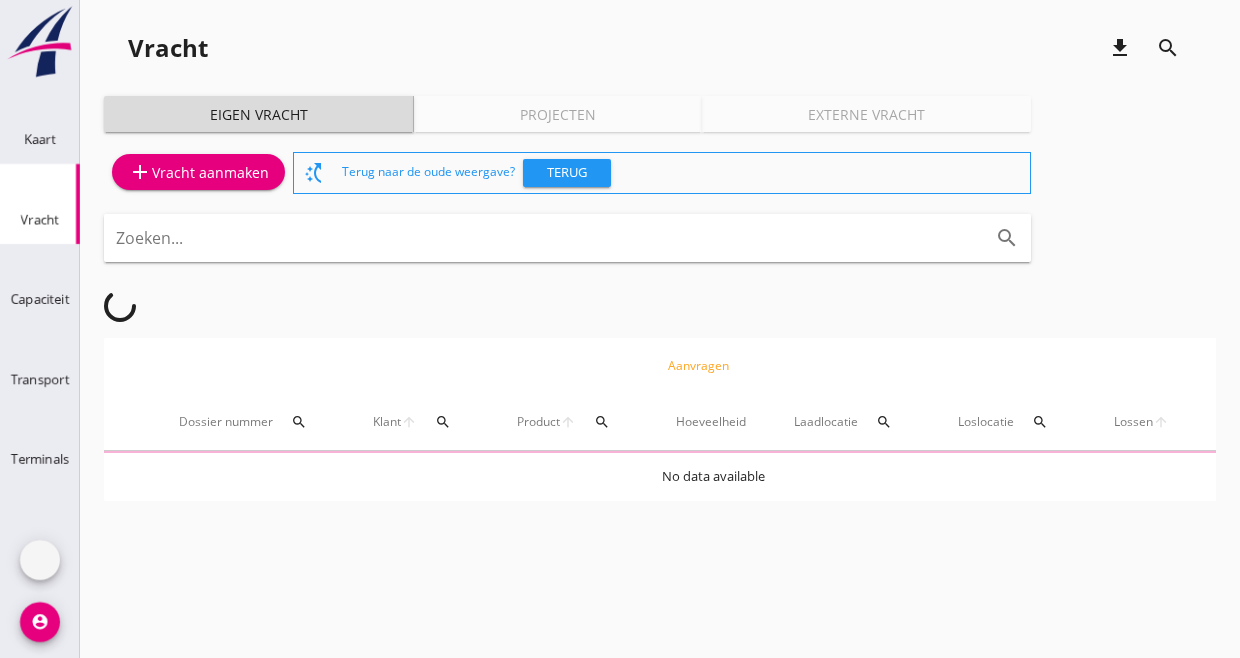 scroll, scrollTop: 0, scrollLeft: 0, axis: both 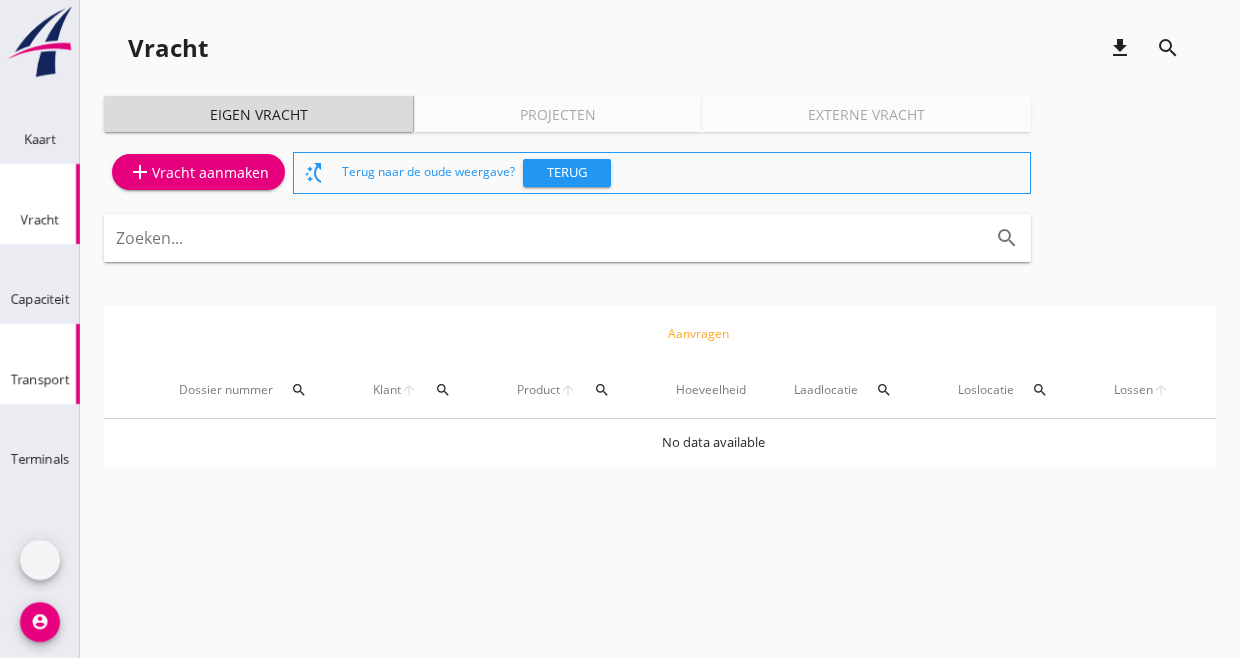 click at bounding box center [24, 334] 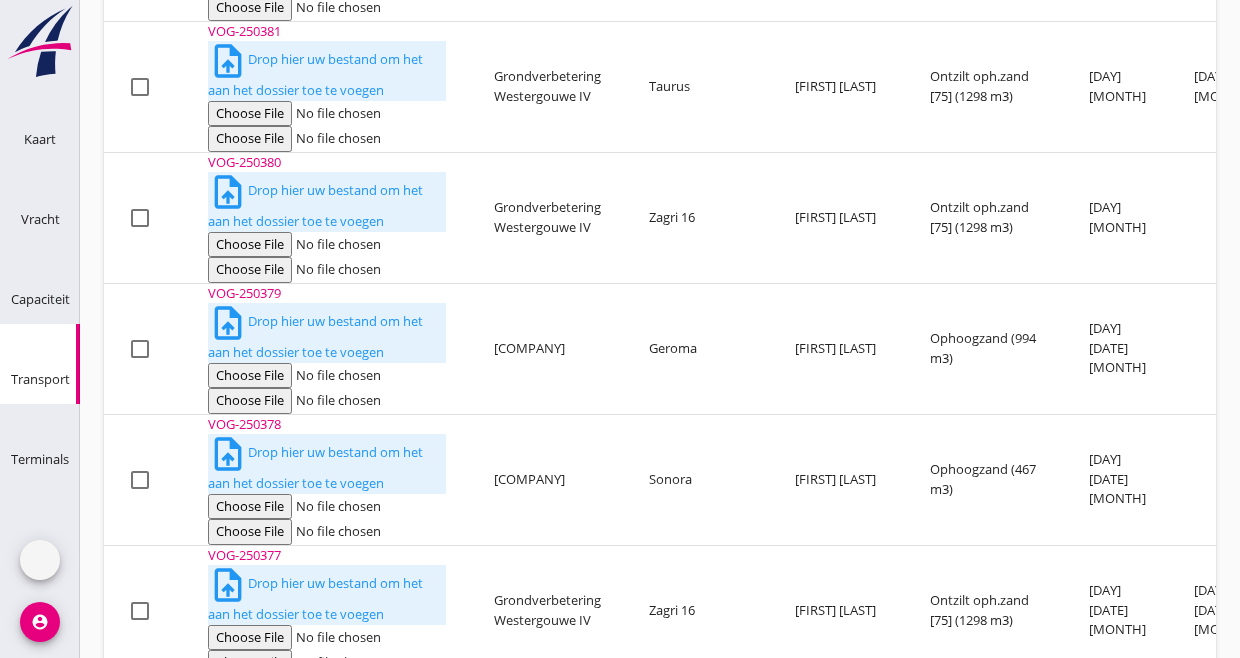 scroll, scrollTop: 0, scrollLeft: 0, axis: both 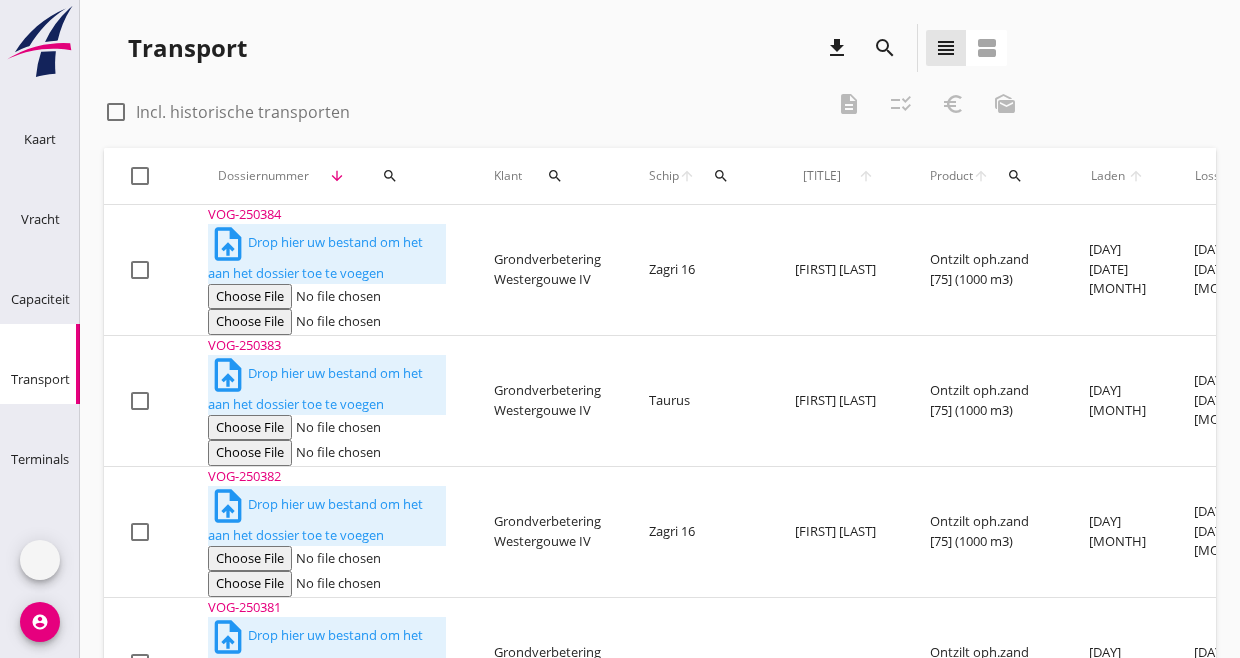 click on "search" at bounding box center (885, 48) 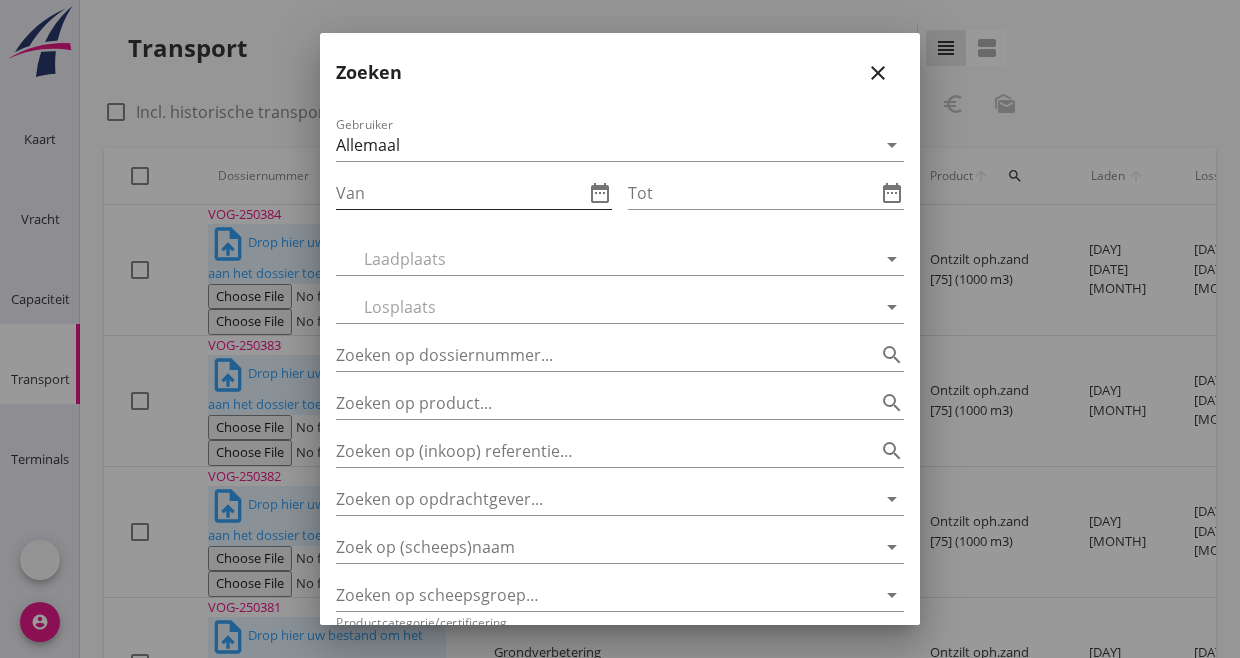 click at bounding box center (460, 193) 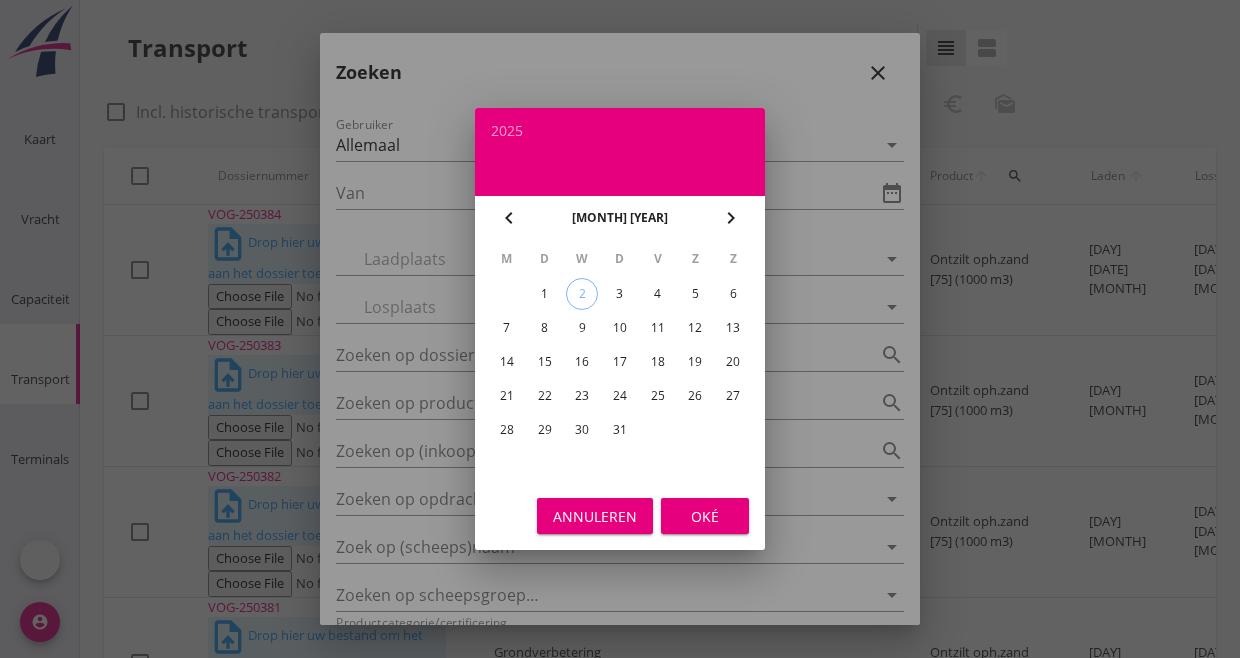 click on "chevron_left" at bounding box center [509, 218] 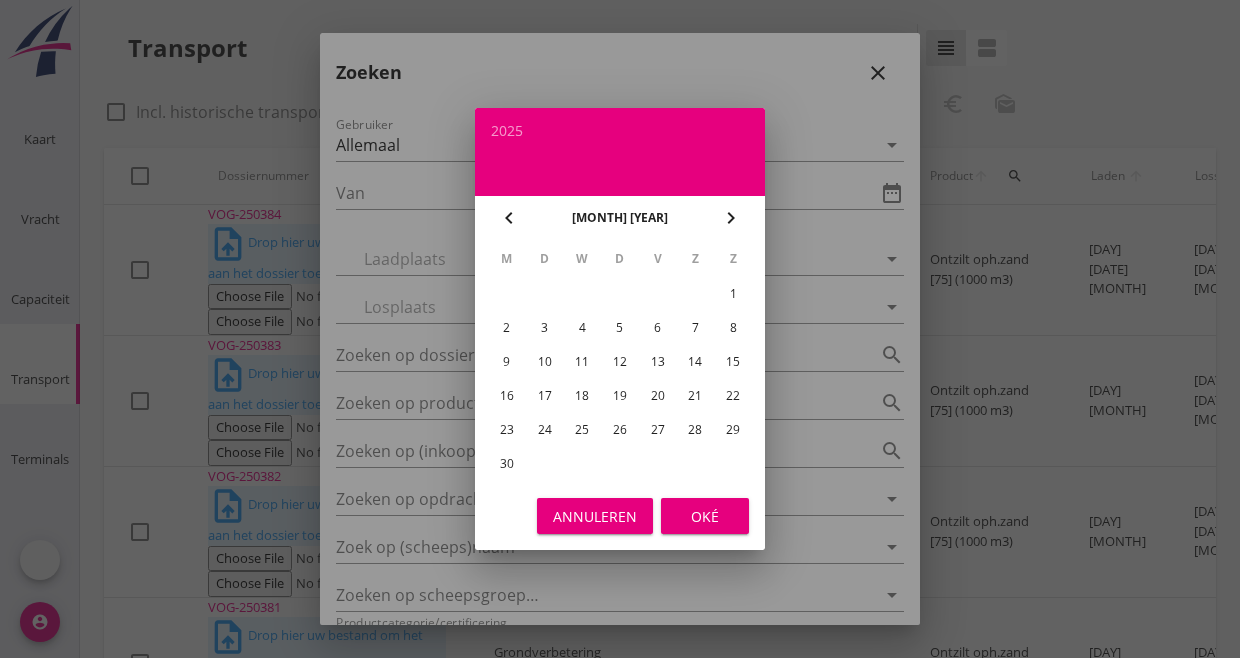 click on "16" at bounding box center (733, 294) 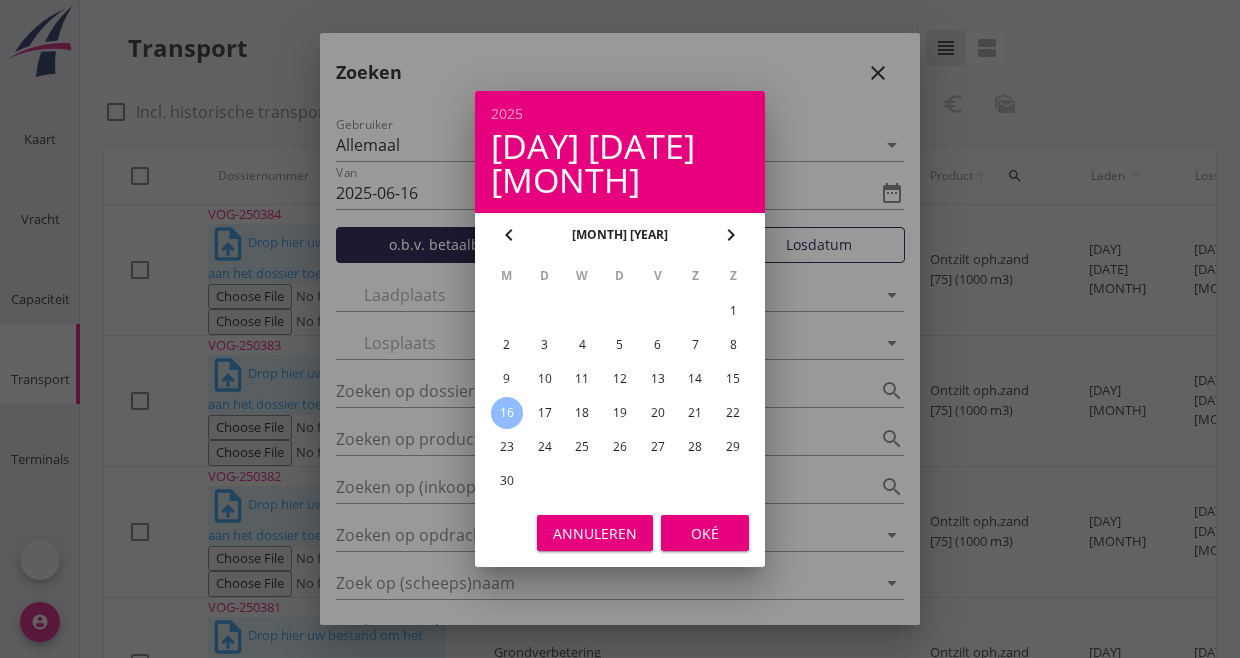 click on "23" at bounding box center (733, 311) 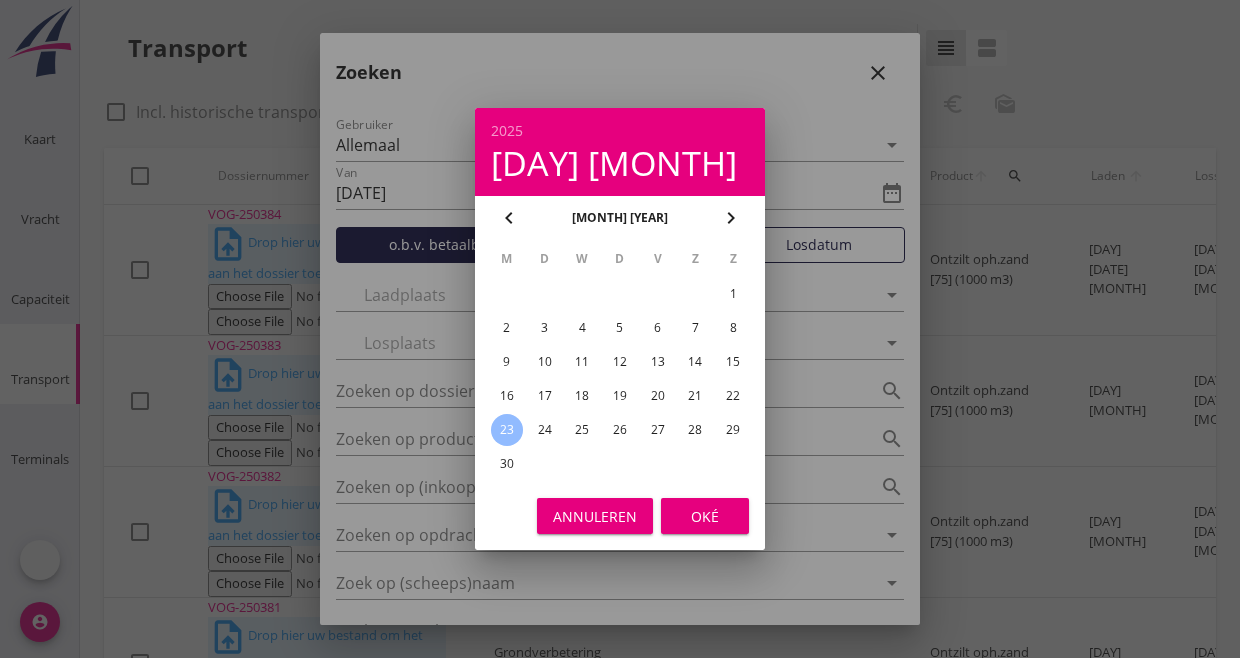 click on "Oké" at bounding box center [705, 516] 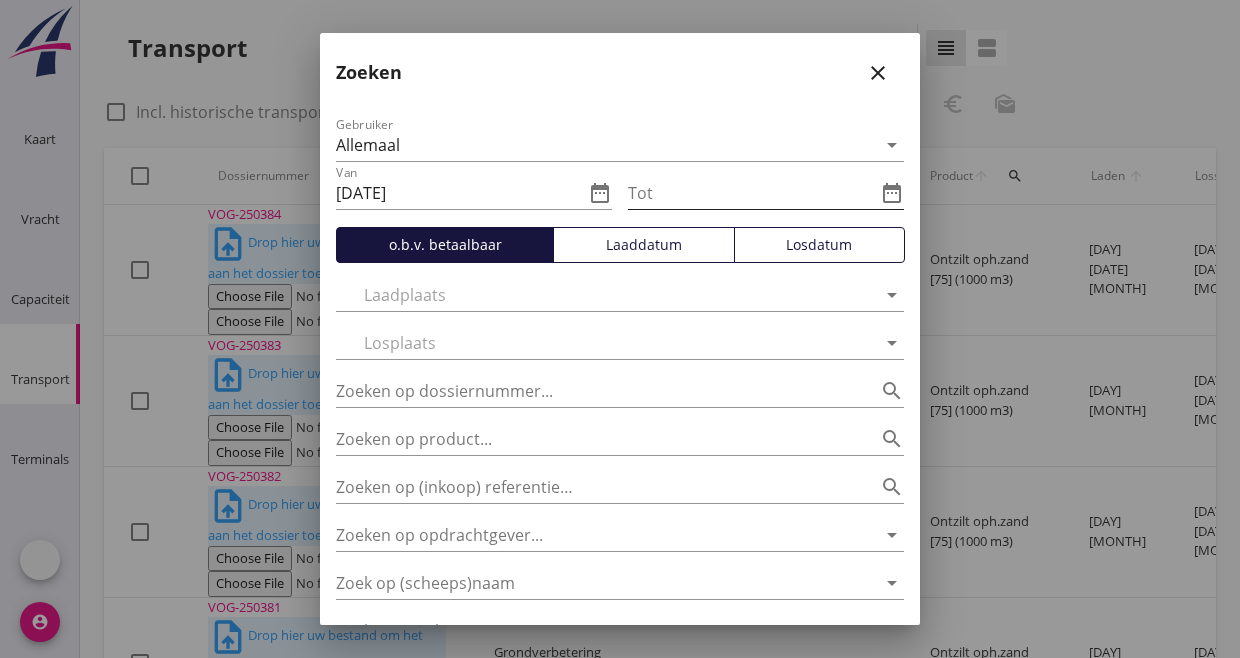 click on "date_range" at bounding box center [892, 193] 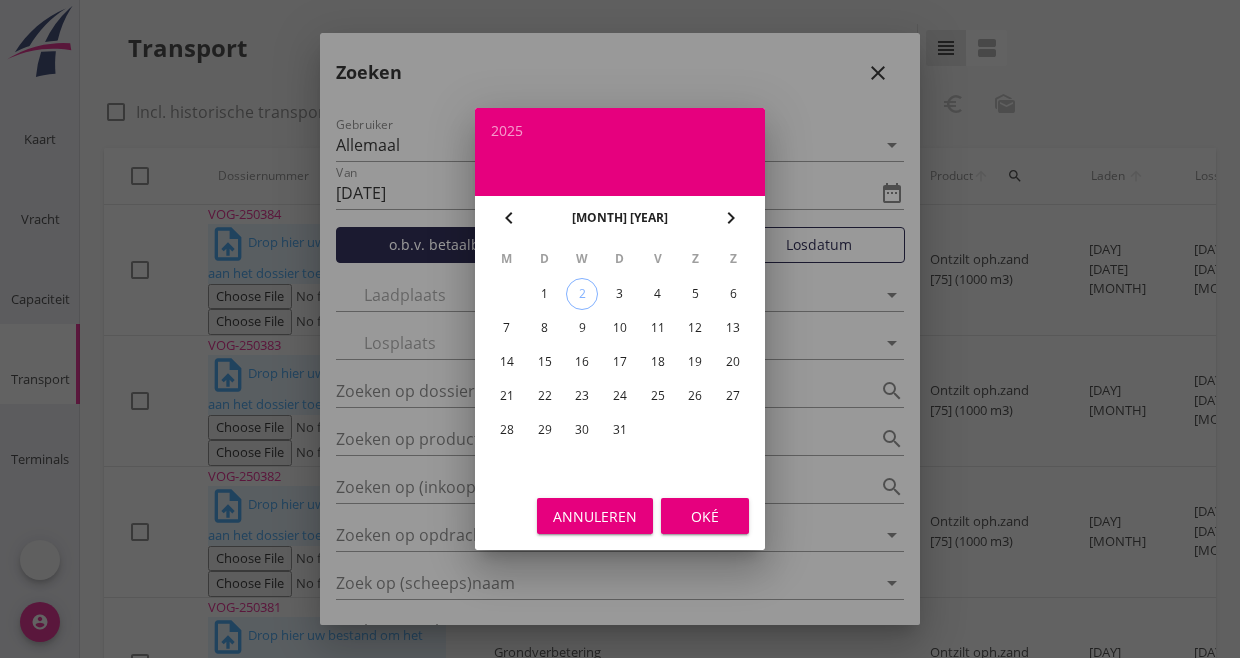 click on "chevron_left" at bounding box center (509, 218) 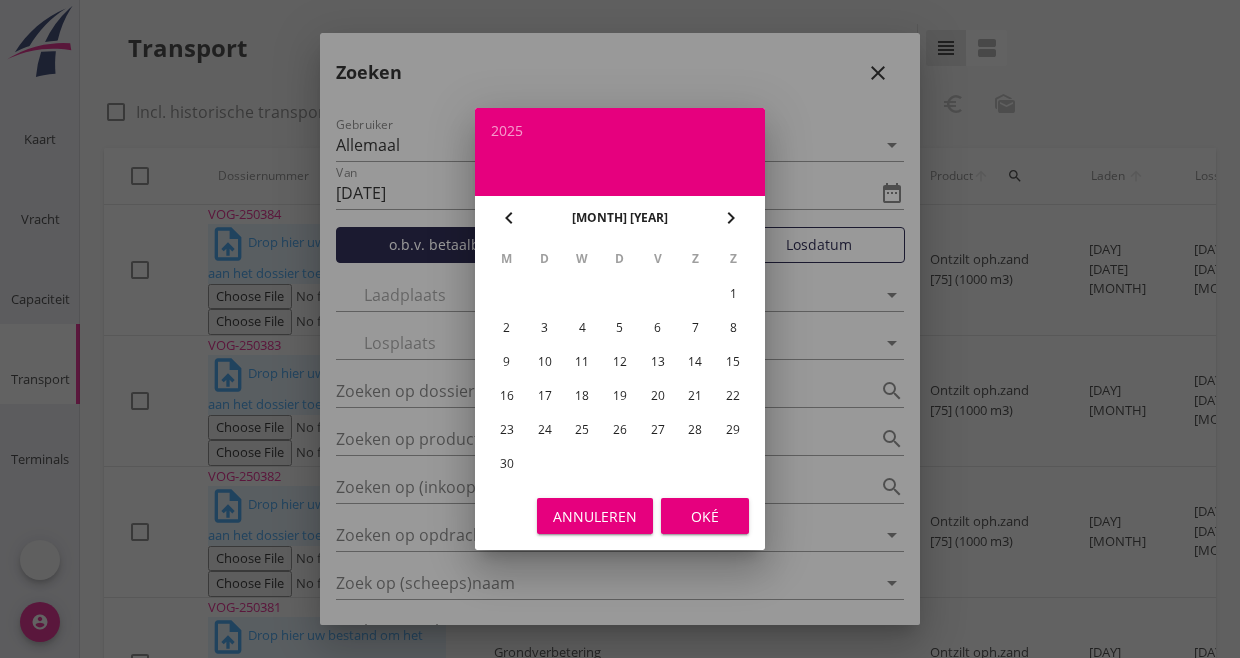 click on "28" at bounding box center [733, 294] 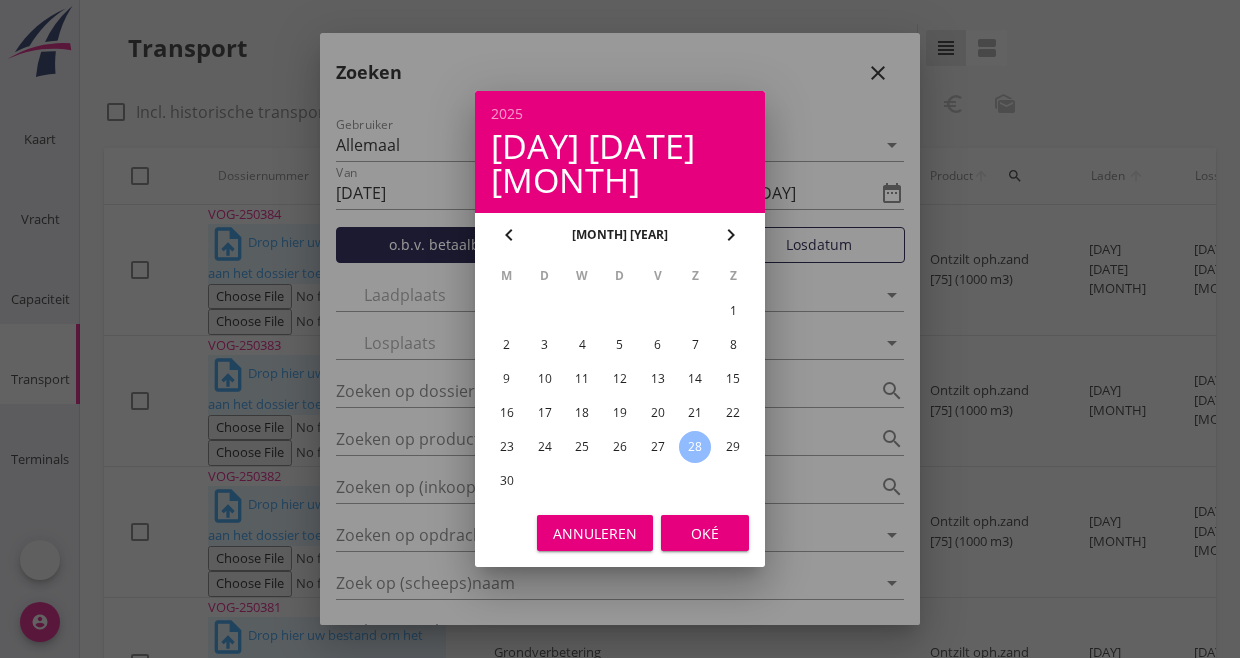click on "Oké" at bounding box center (705, 533) 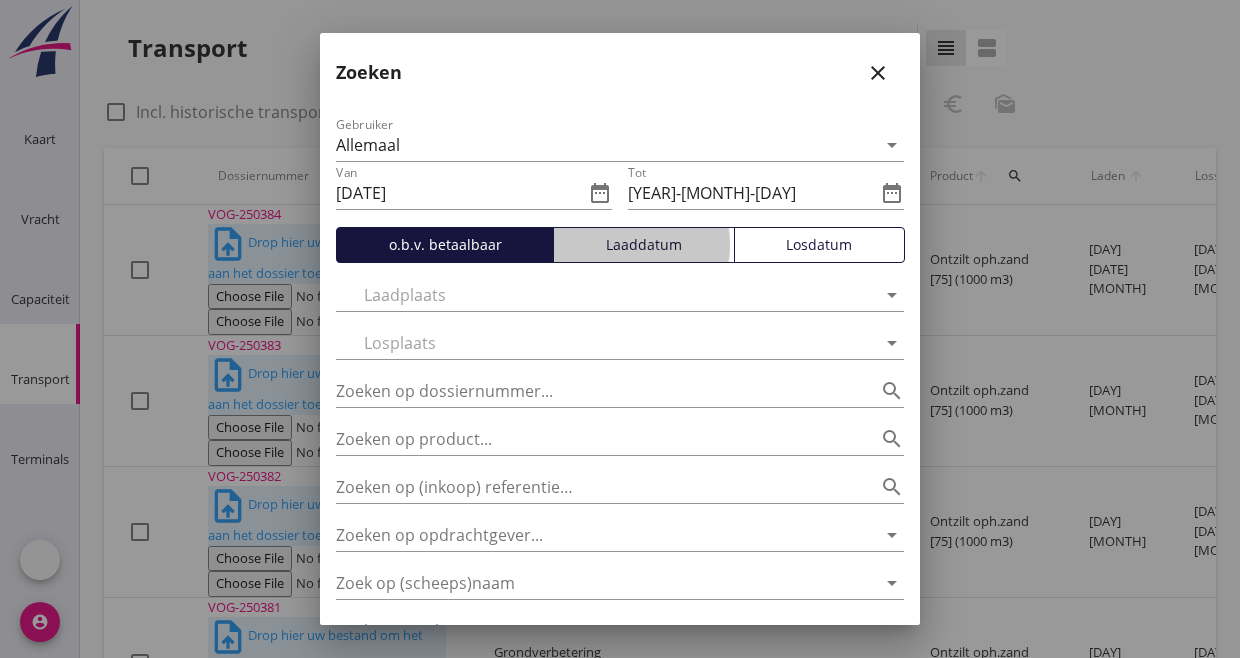 click on "Laaddatum" at bounding box center (643, 244) 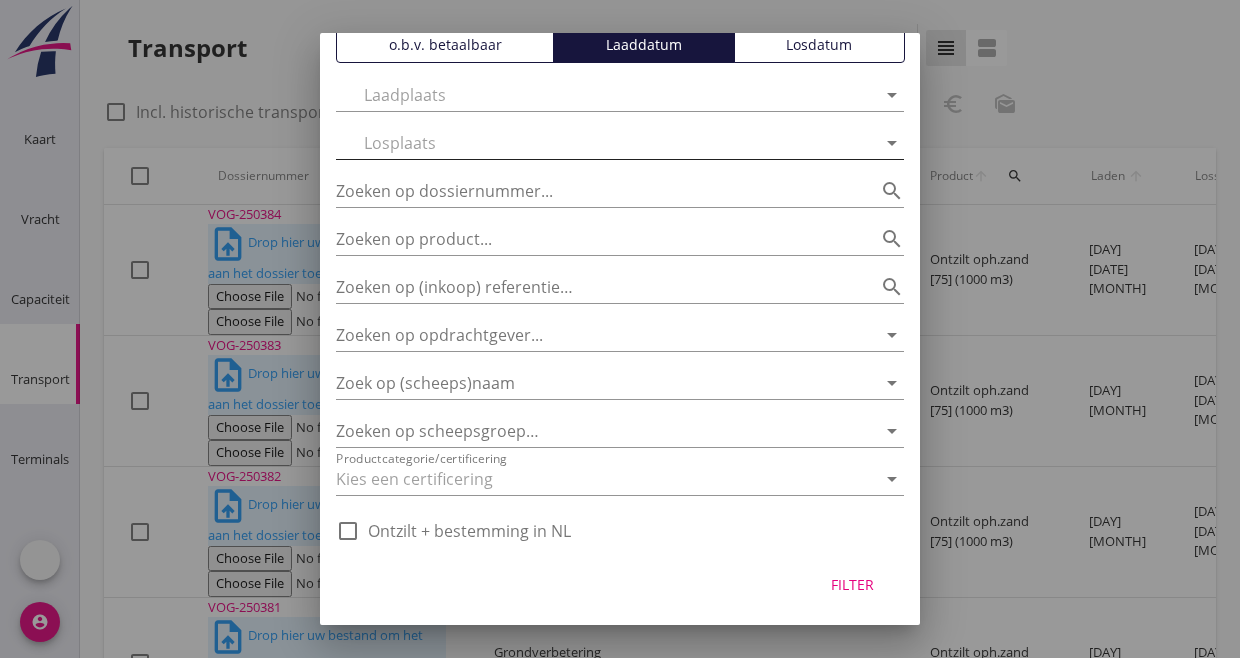 scroll, scrollTop: 202, scrollLeft: 0, axis: vertical 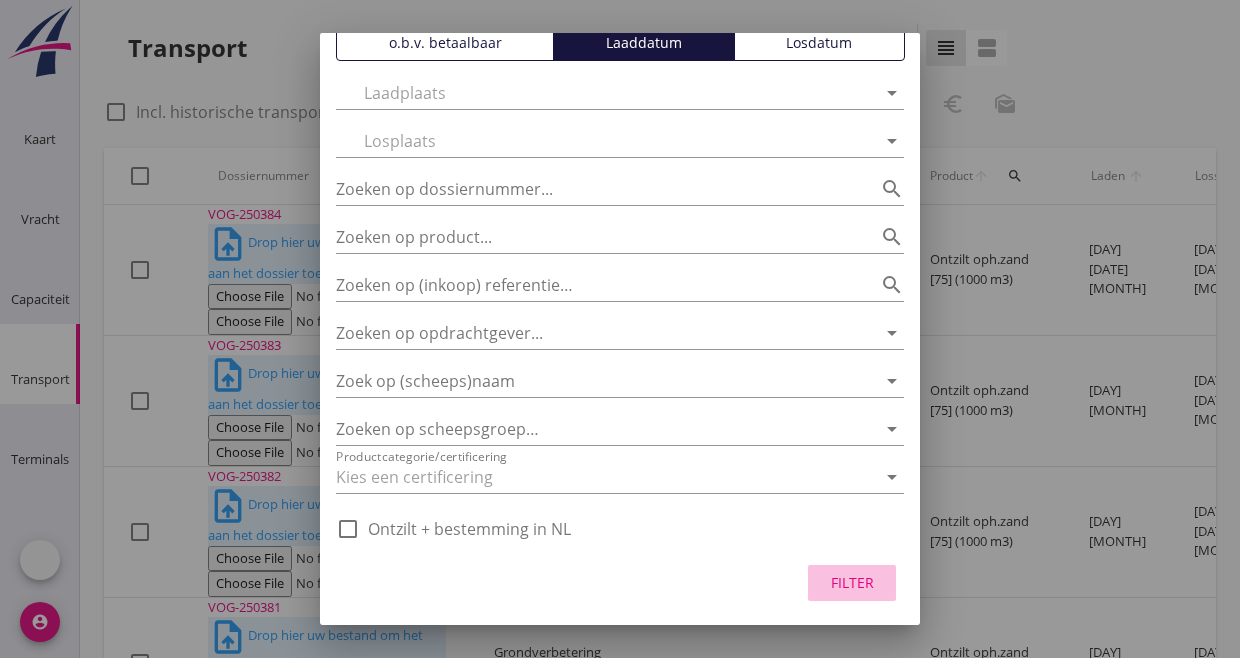 click on "Filter" at bounding box center (852, 582) 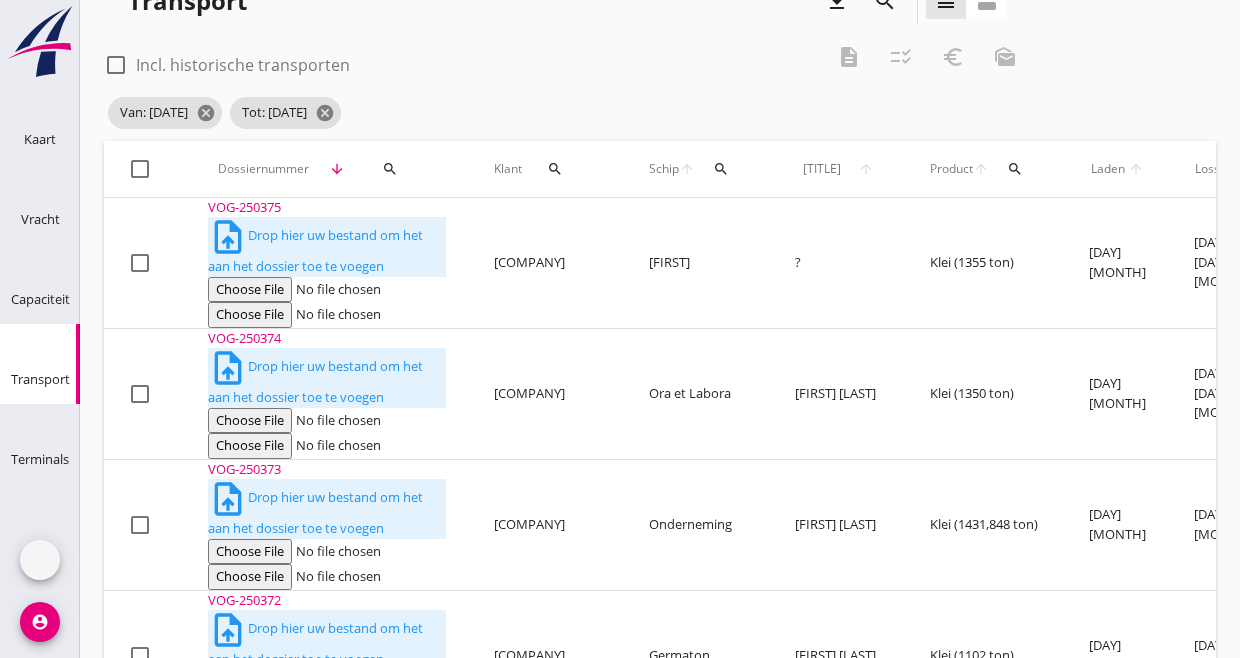 scroll, scrollTop: 0, scrollLeft: 0, axis: both 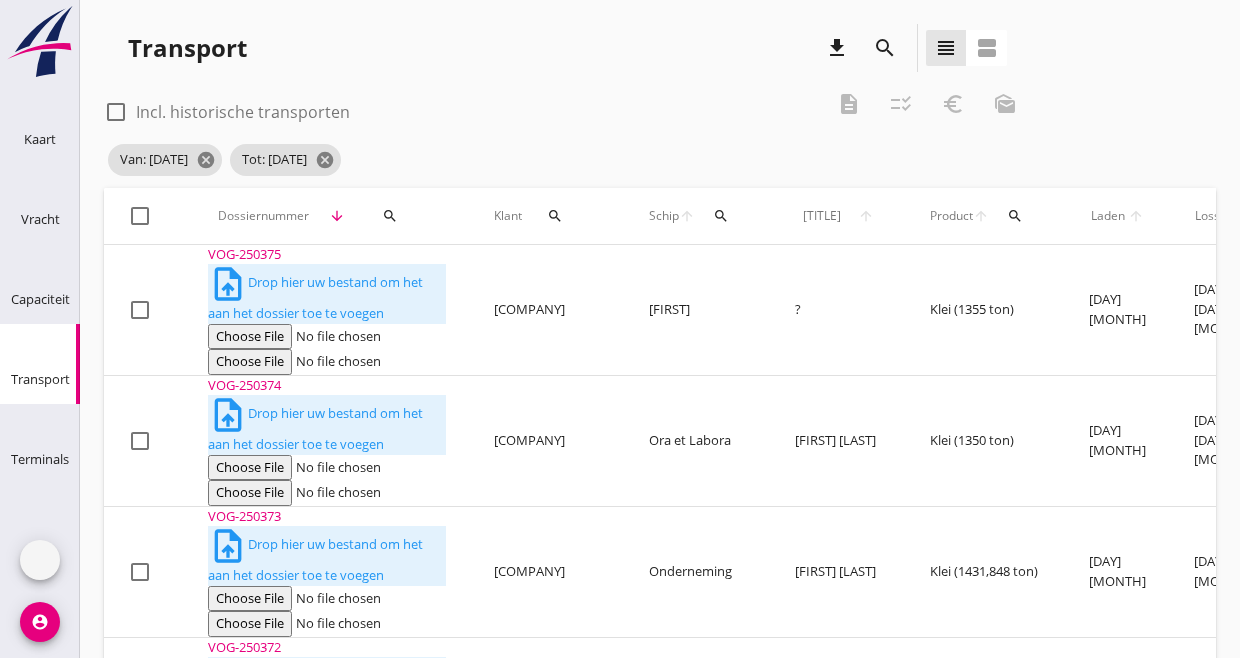 click at bounding box center (140, 216) 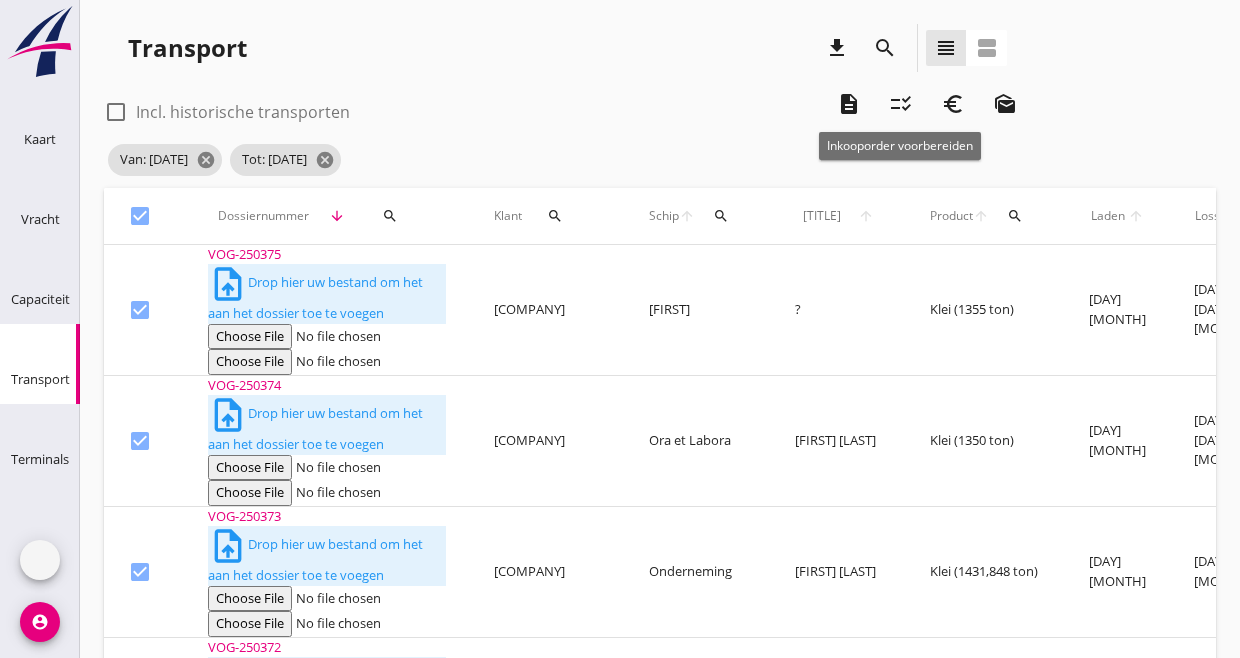 click on "checklist_rtl" at bounding box center (901, 104) 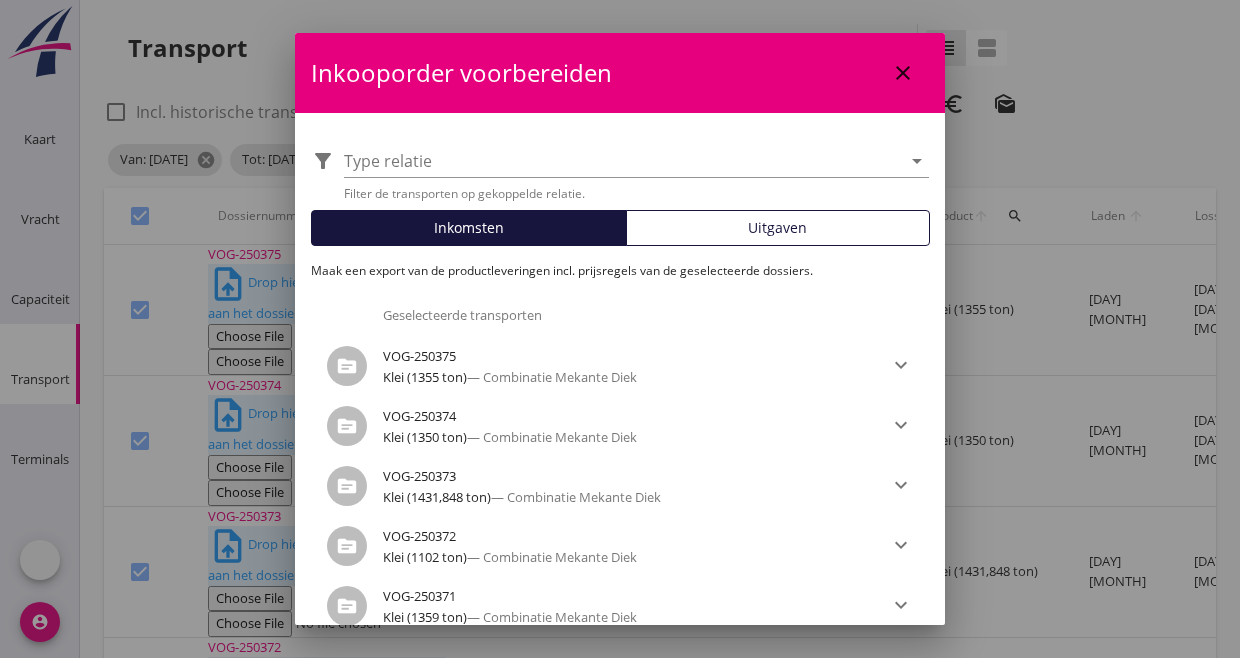 click on "Uitgaven" at bounding box center (778, 228) 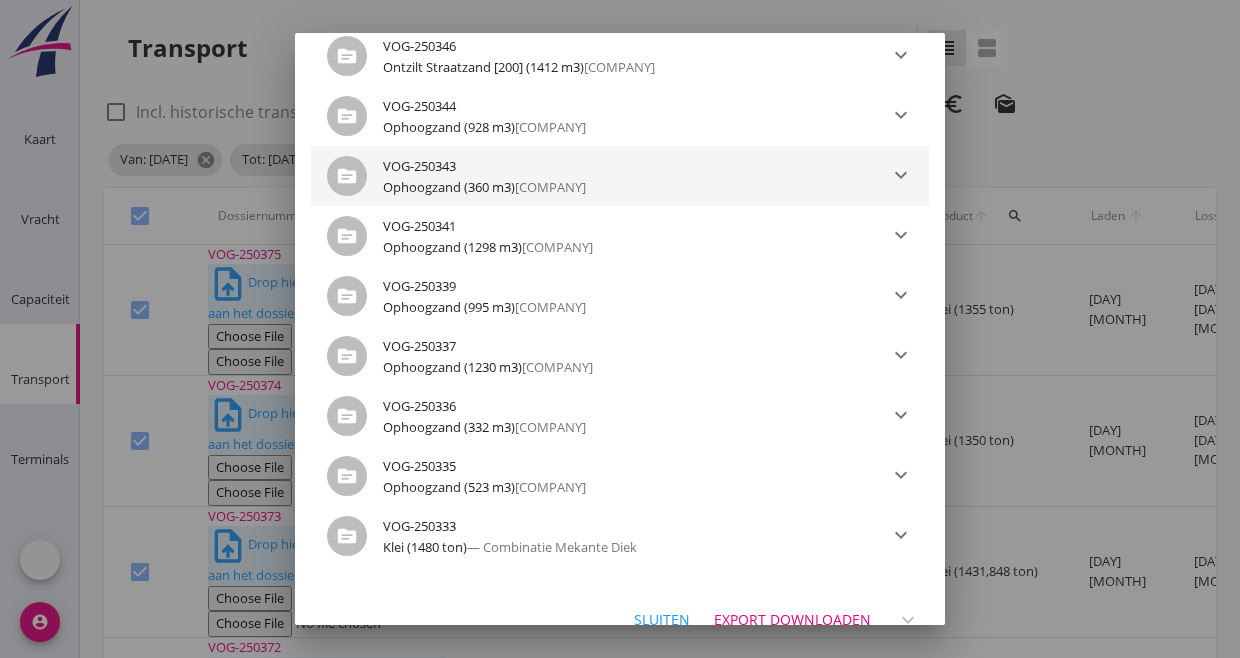 scroll, scrollTop: 1959, scrollLeft: 0, axis: vertical 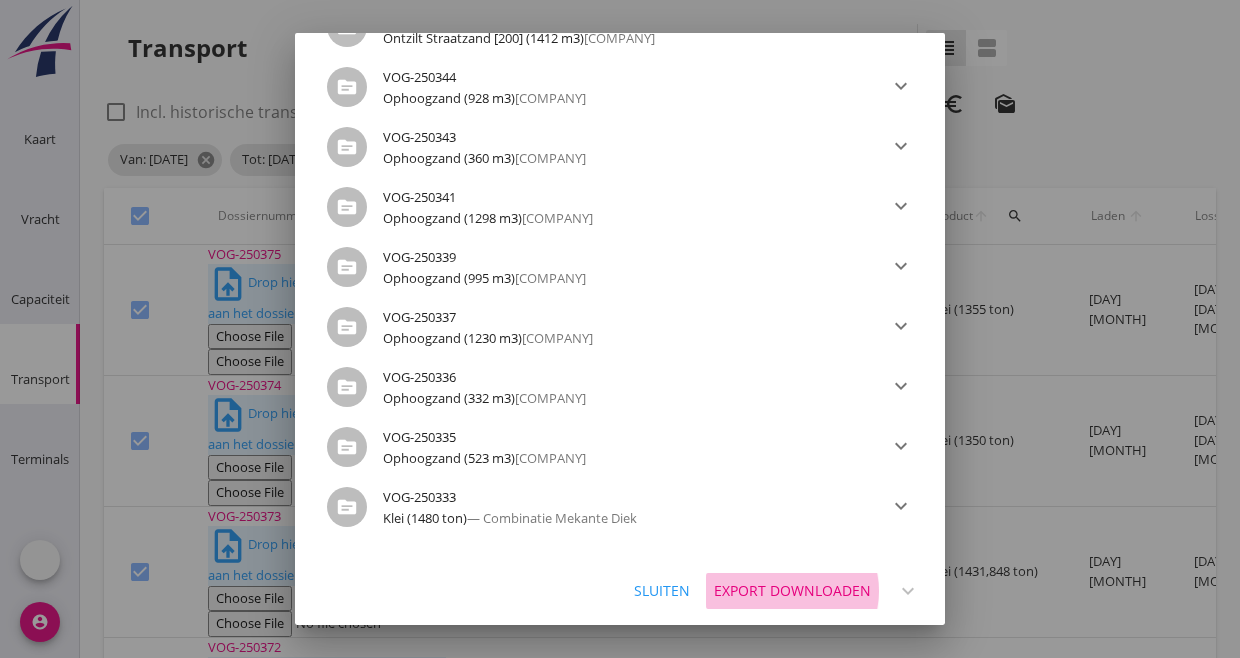 click on "Export downloaden" at bounding box center (792, 590) 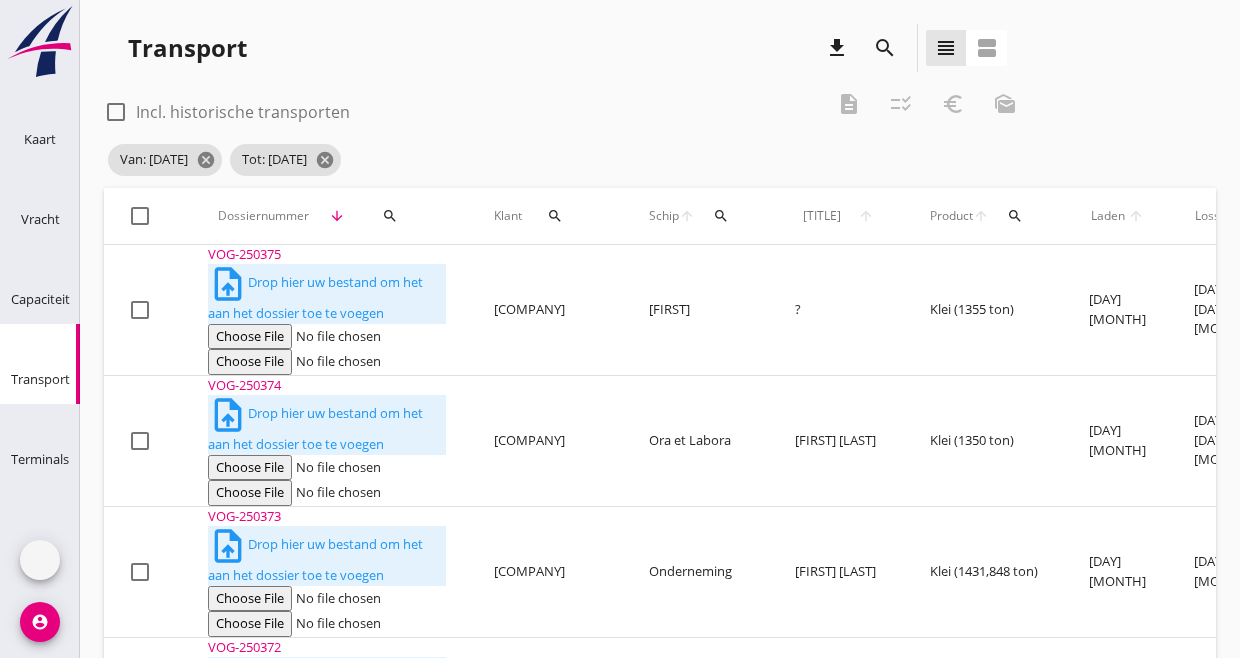 click at bounding box center (140, 216) 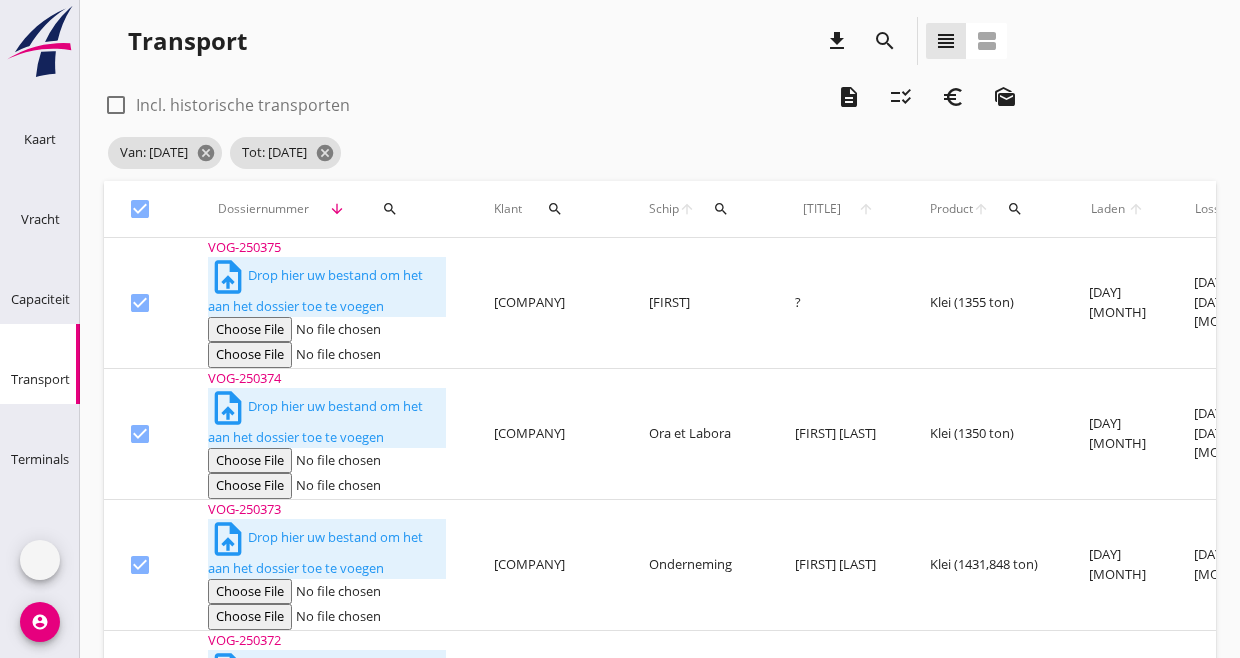 scroll, scrollTop: 0, scrollLeft: 0, axis: both 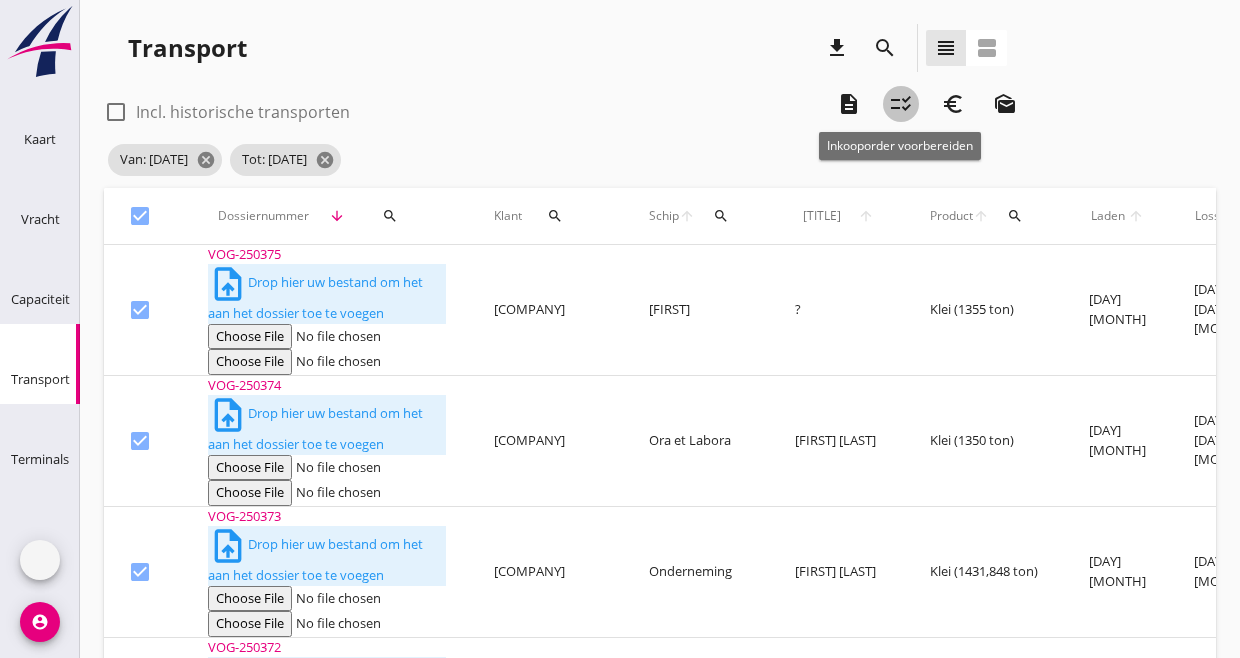 click on "checklist_rtl" at bounding box center [901, 104] 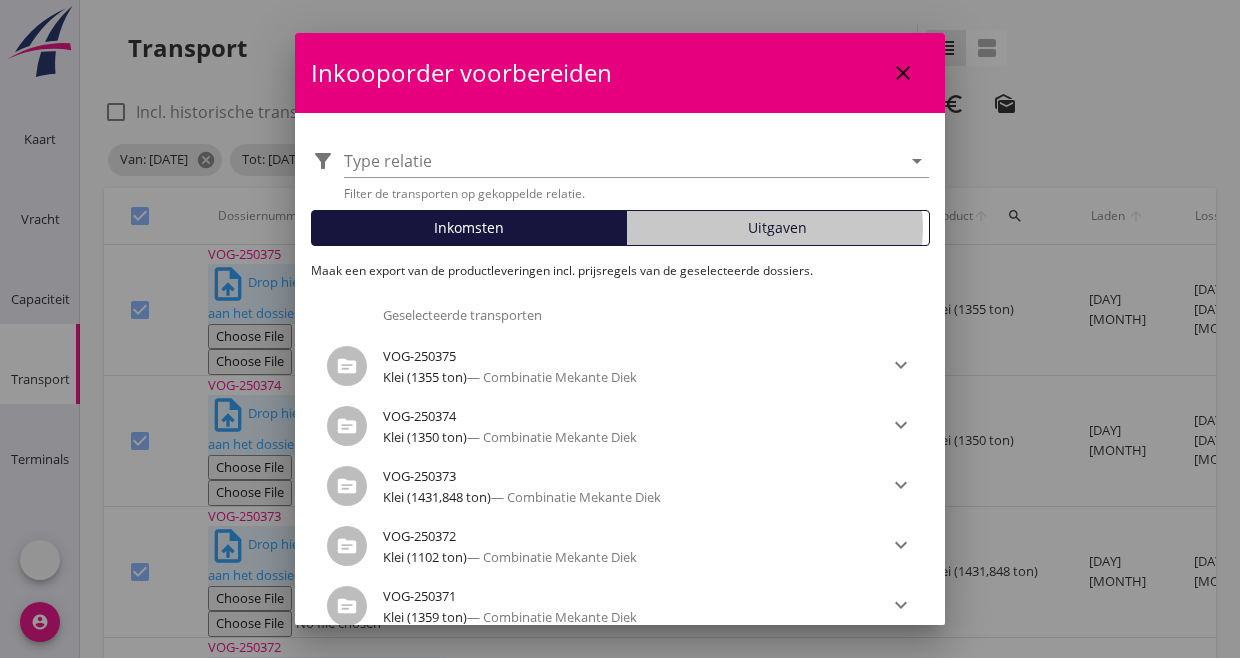 click on "Uitgaven" at bounding box center (778, 227) 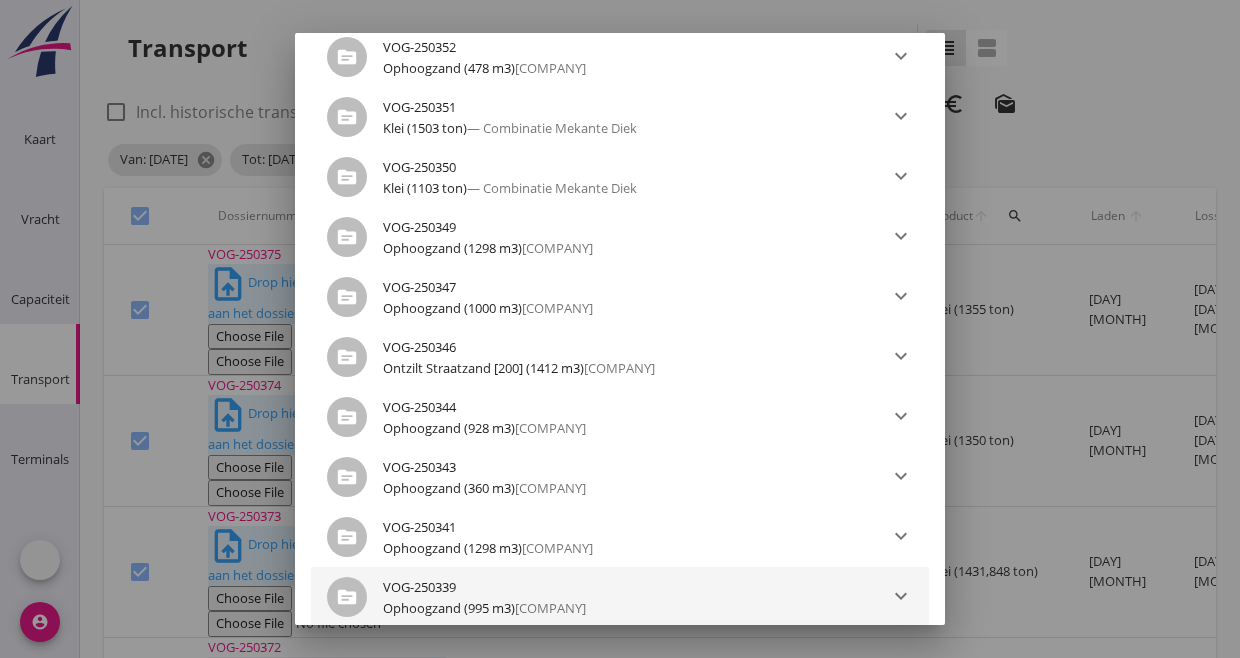 scroll, scrollTop: 1959, scrollLeft: 0, axis: vertical 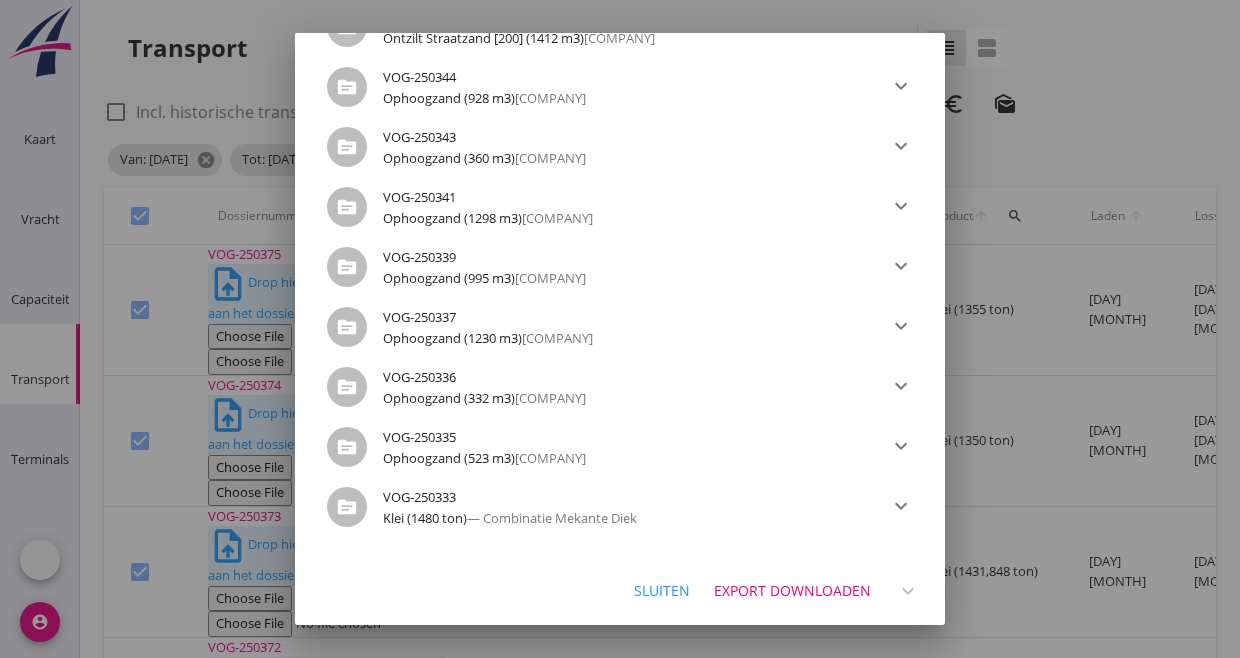 click on "Export downloaden" at bounding box center (792, 590) 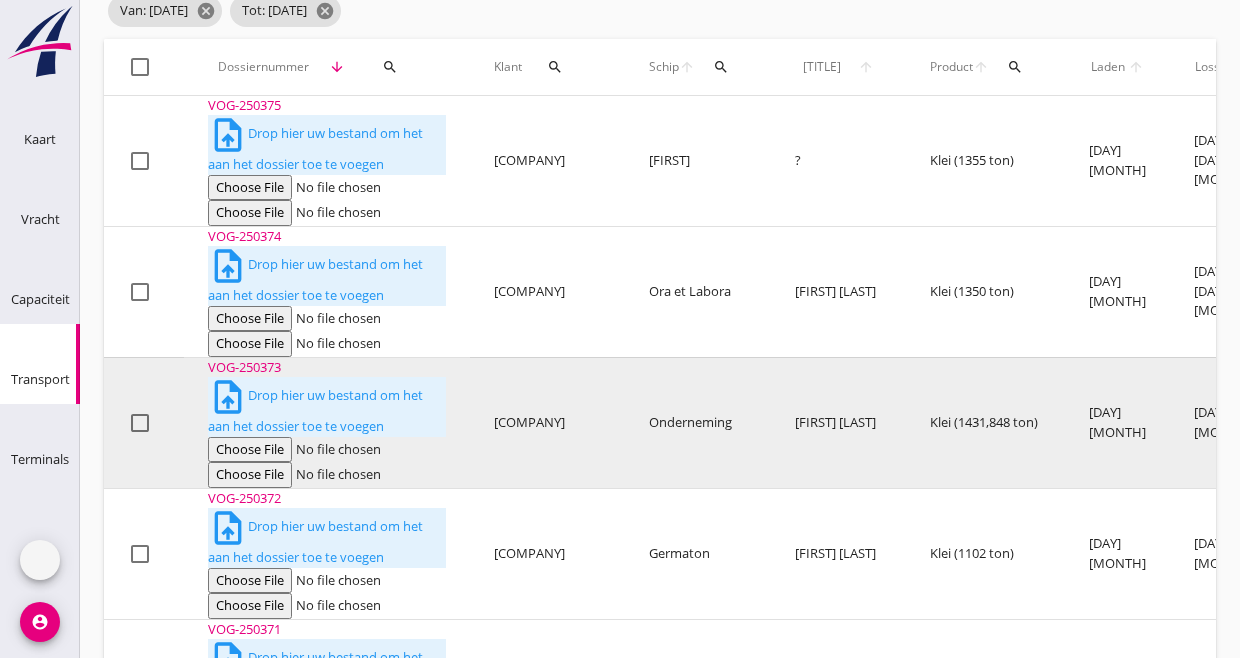 scroll, scrollTop: 0, scrollLeft: 0, axis: both 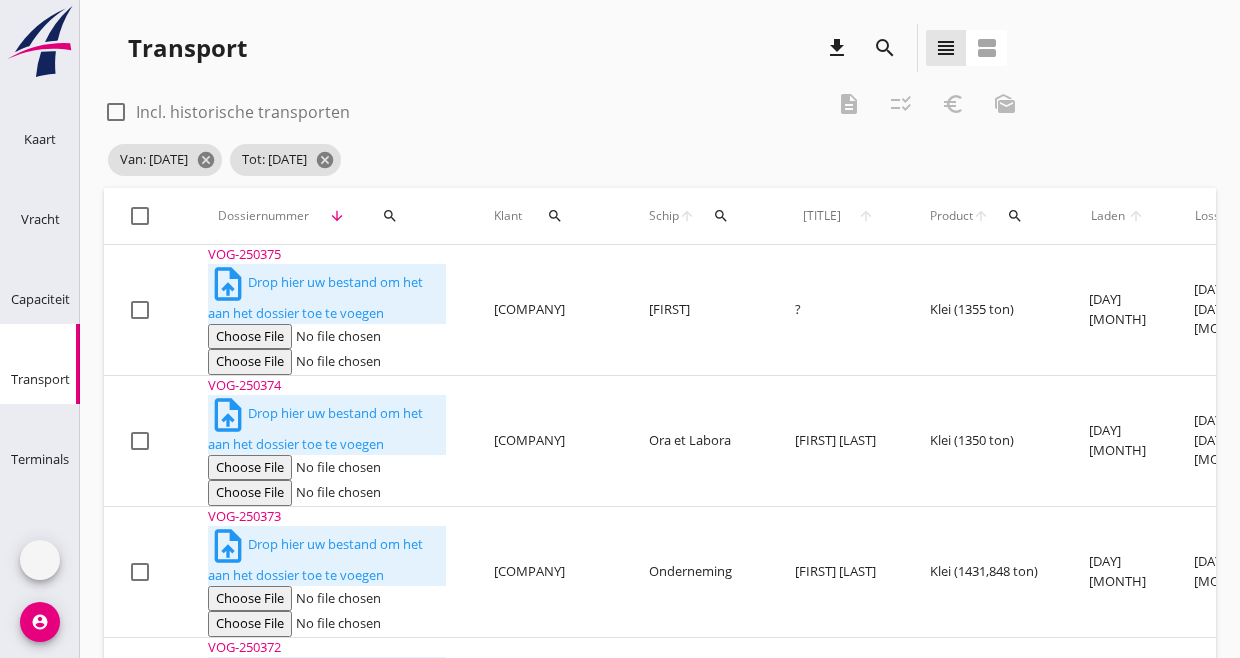 click on "download" at bounding box center [837, 48] 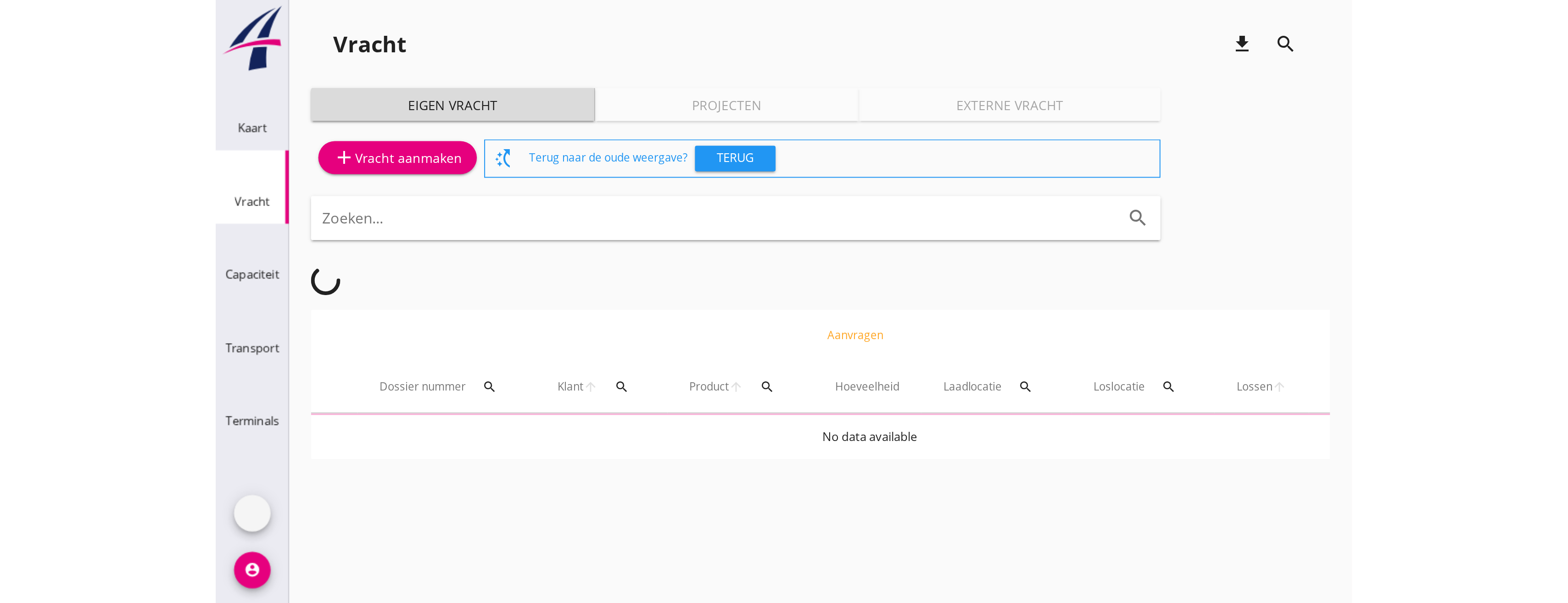 scroll, scrollTop: 0, scrollLeft: 0, axis: both 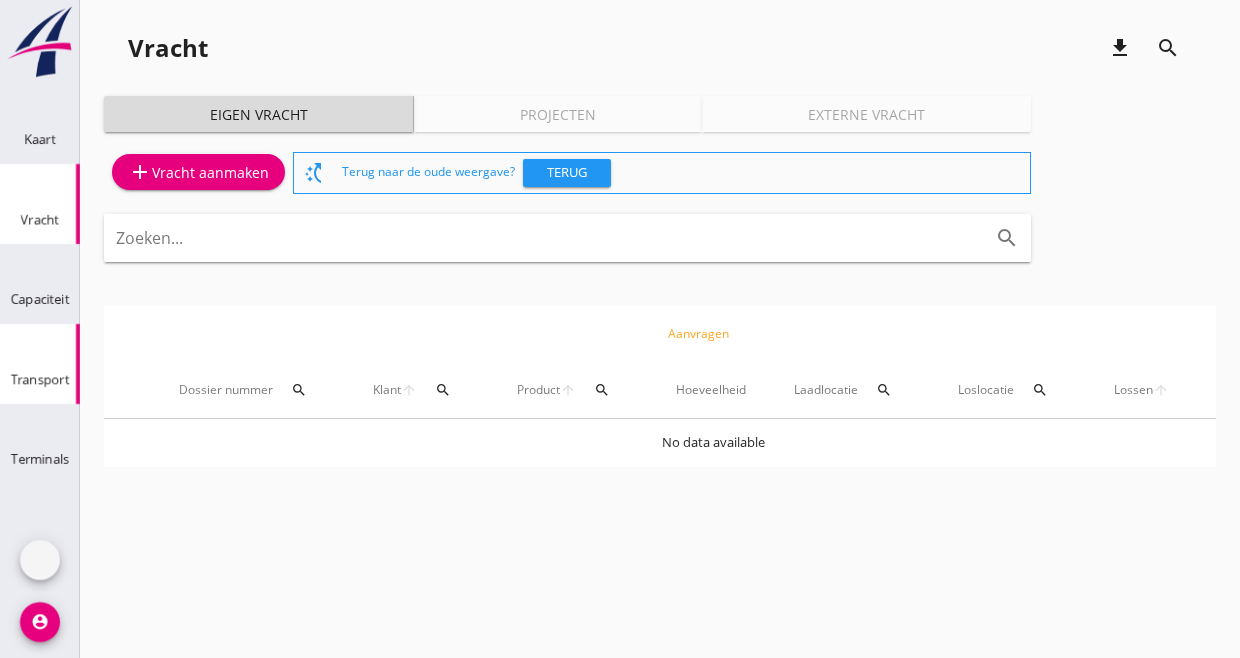 click on "Transport" at bounding box center [40, 379] 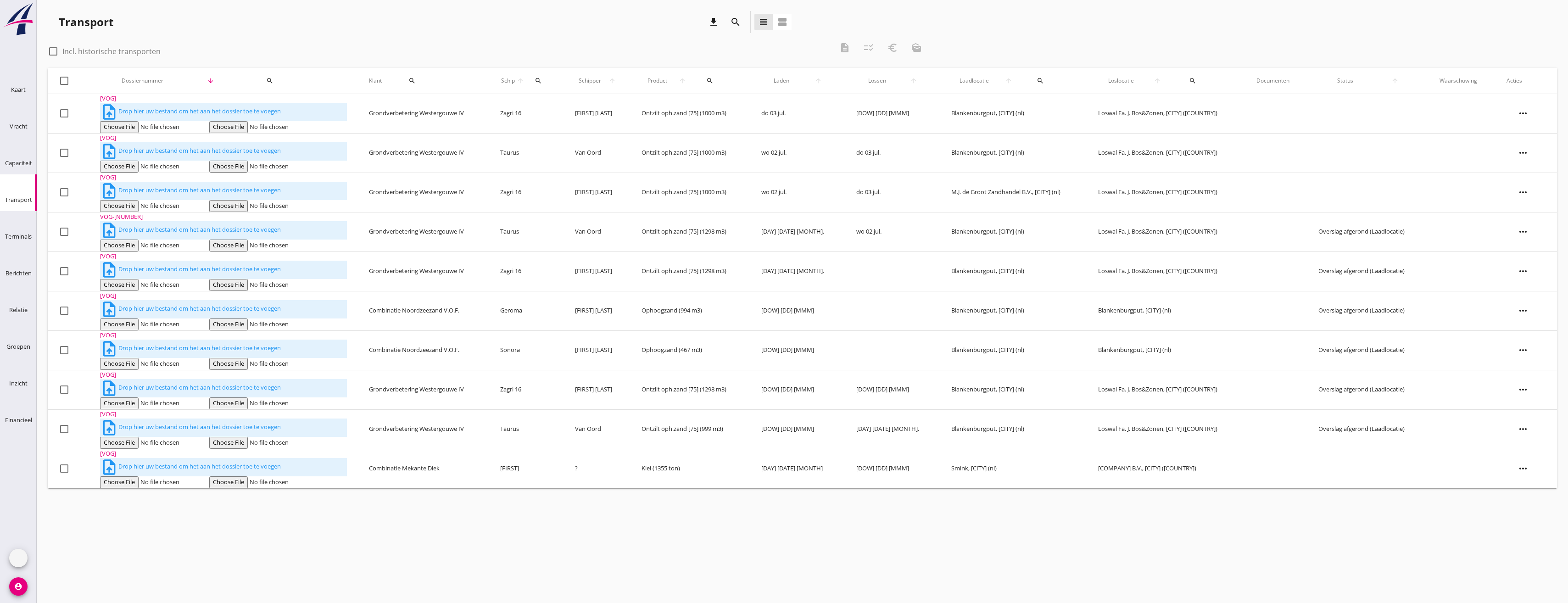 click on "Transport" at bounding box center (18, 200) 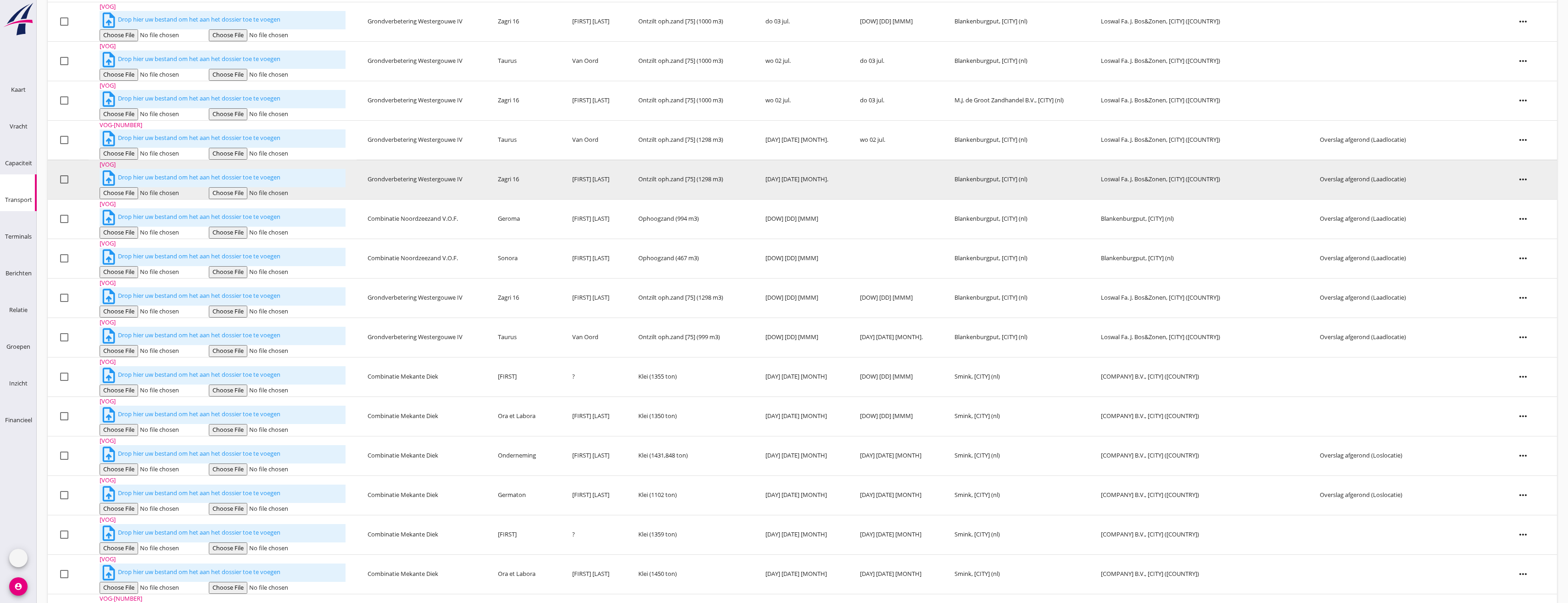 scroll, scrollTop: 0, scrollLeft: 0, axis: both 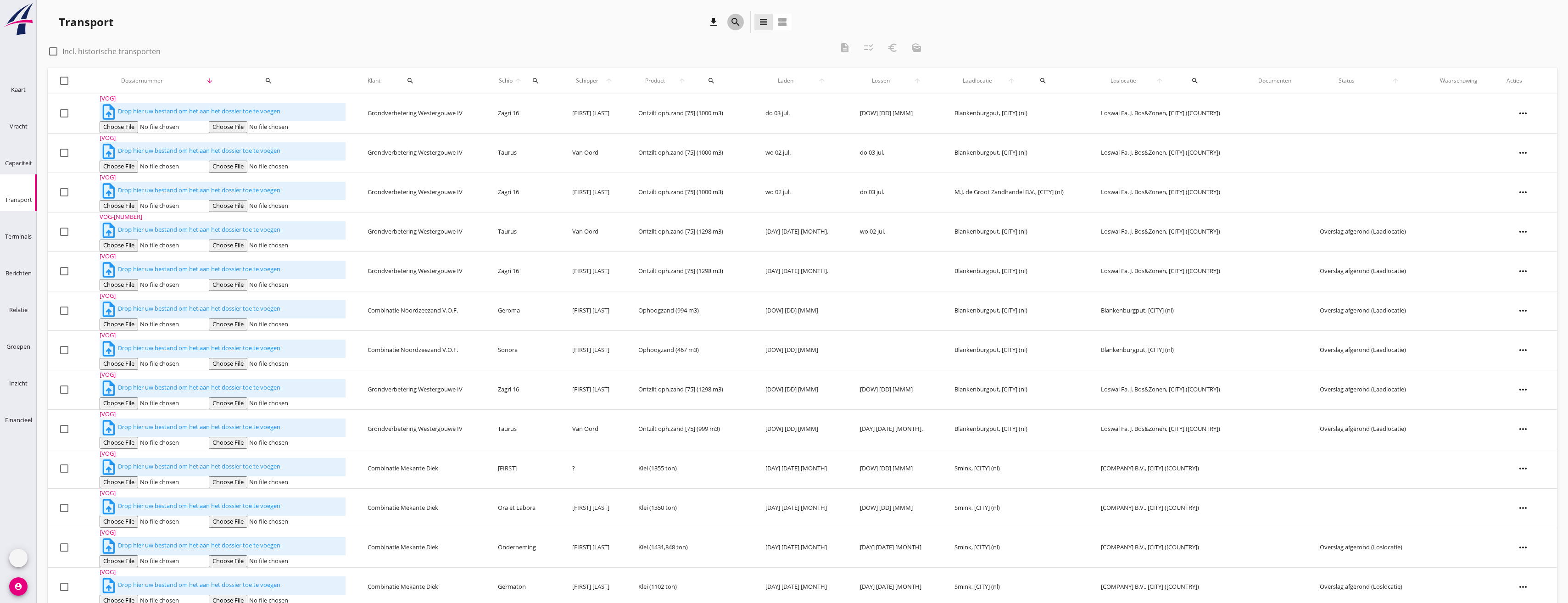 click on "search" at bounding box center [736, 22] 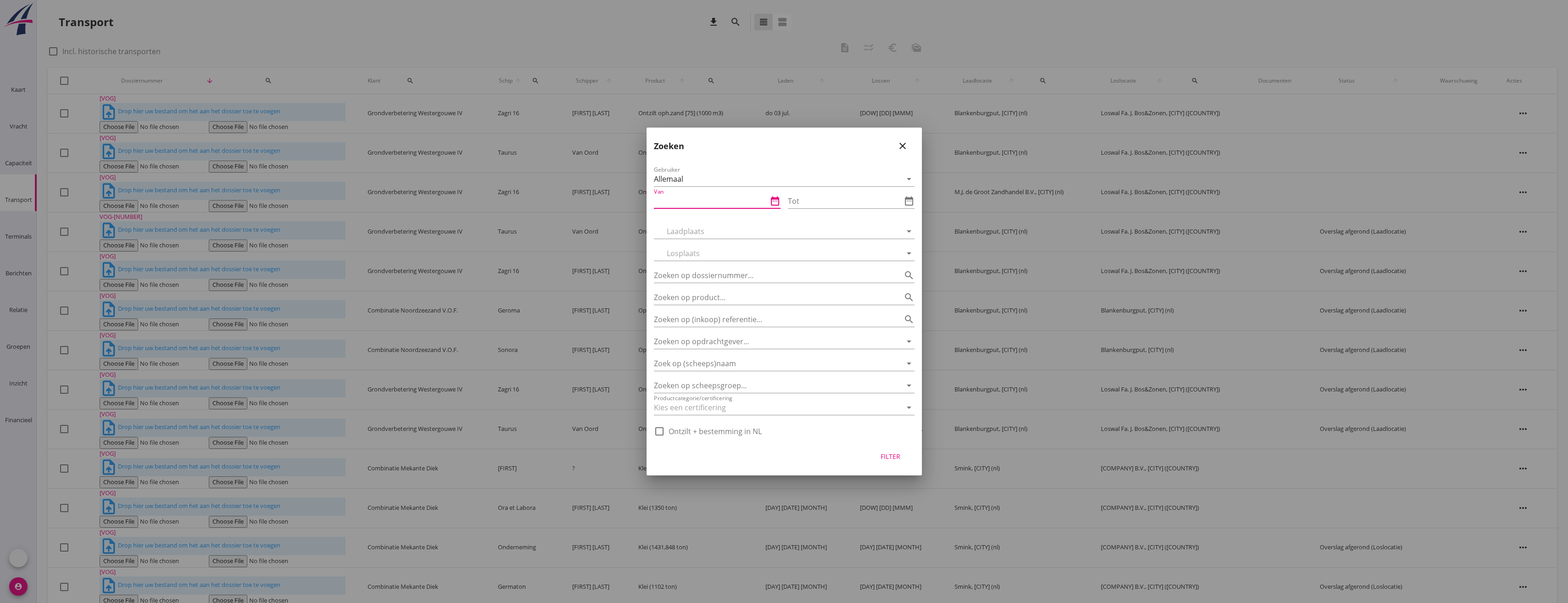 click at bounding box center [711, 201] 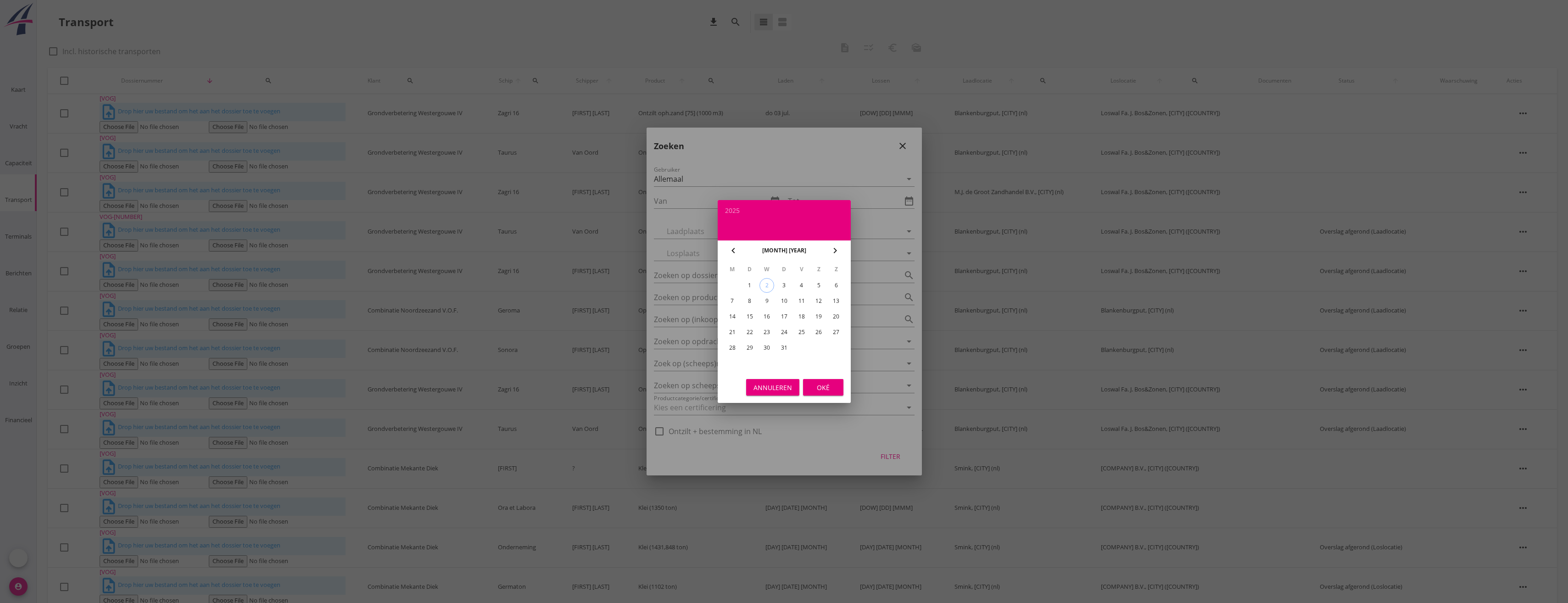 click on "chevron_left" at bounding box center (733, 251) 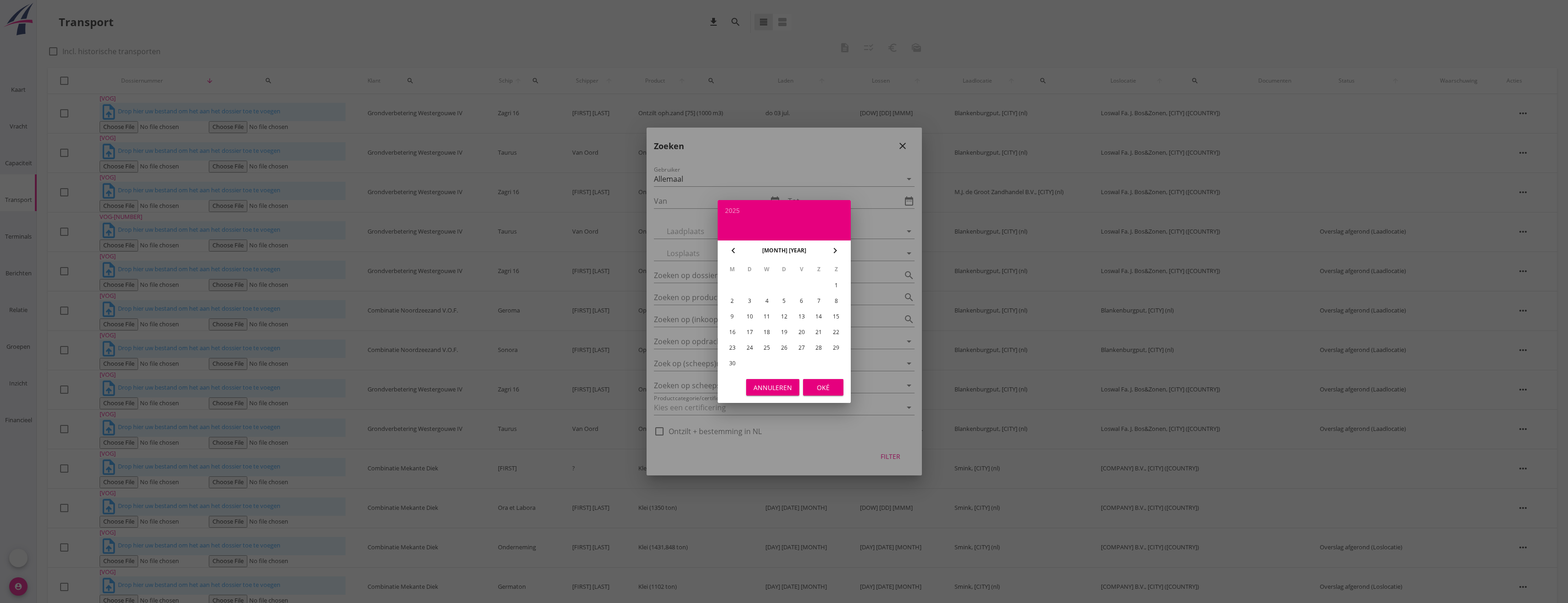 click on "23" at bounding box center [836, 285] 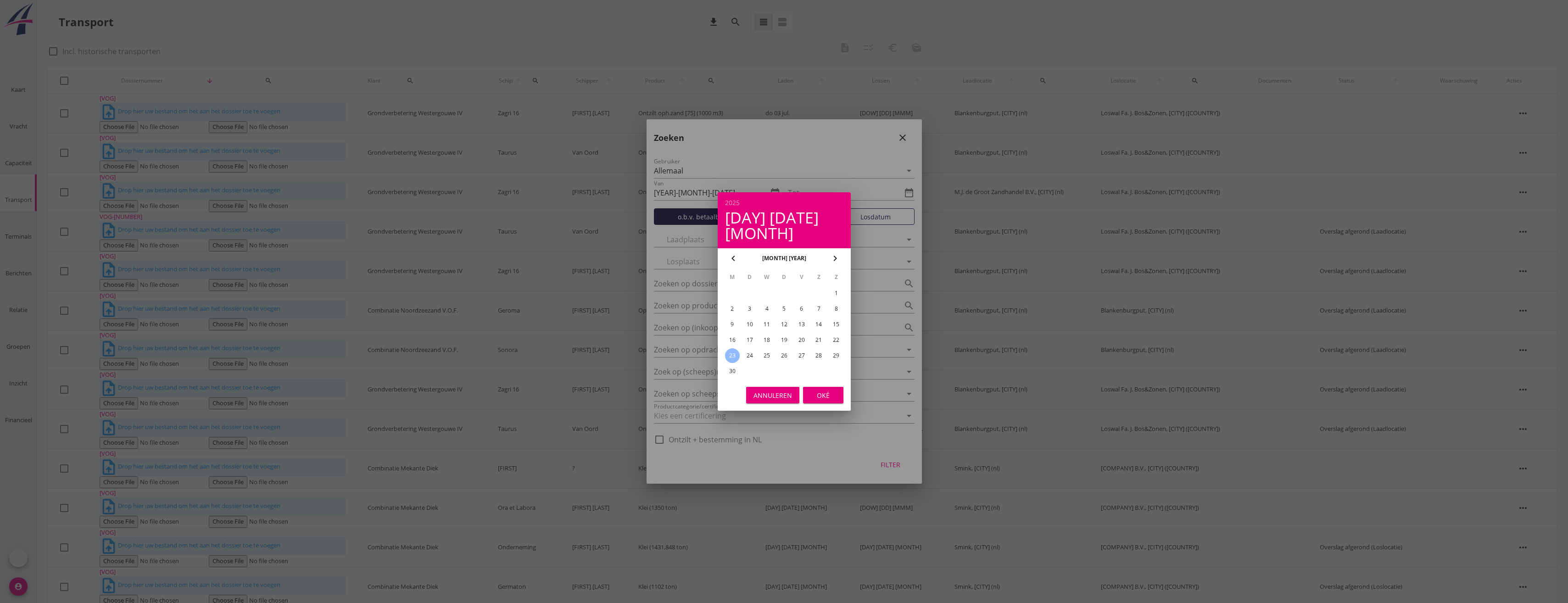 click on "Oké" at bounding box center (823, 395) 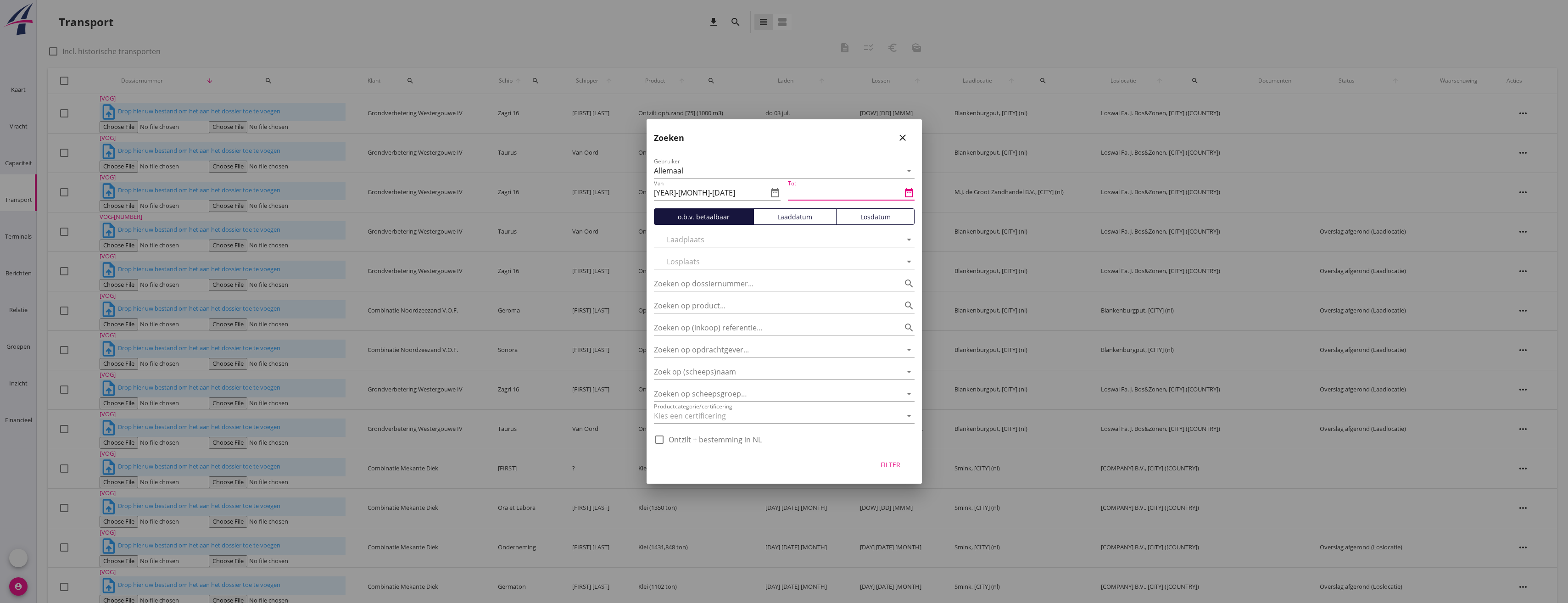 click at bounding box center [845, 193] 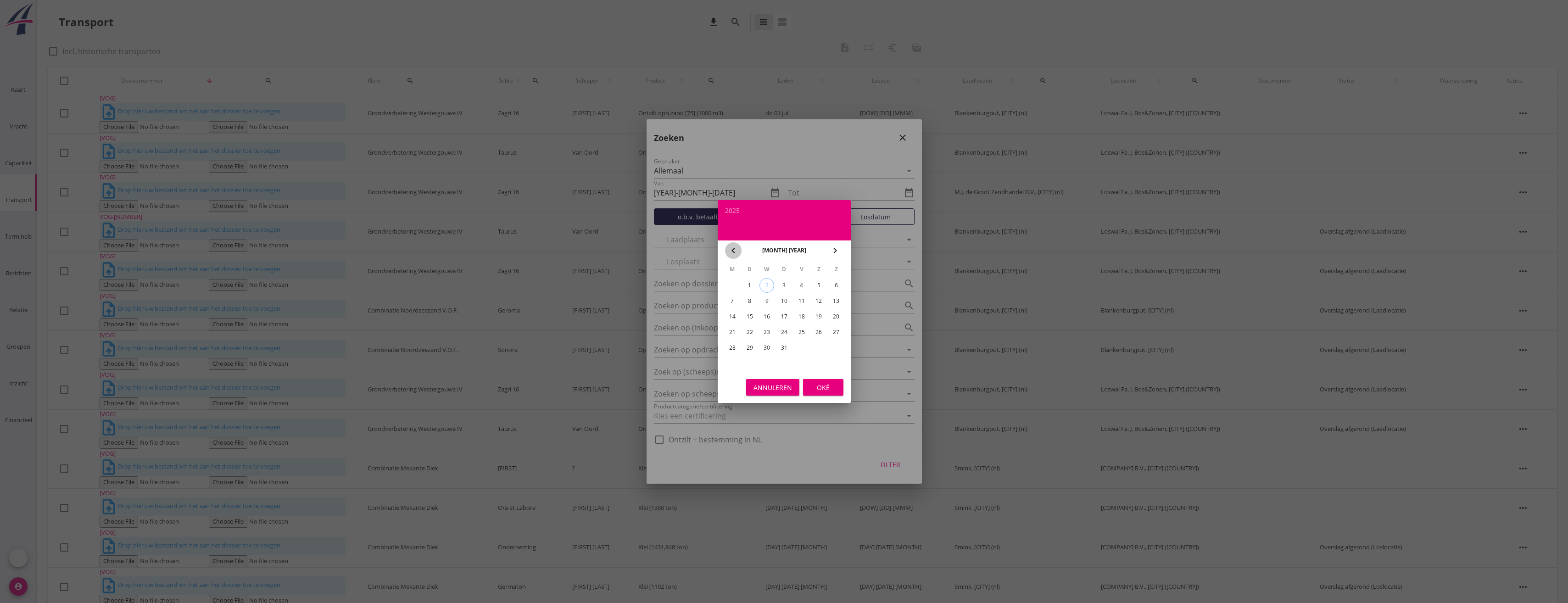 click on "chevron_left" at bounding box center (733, 251) 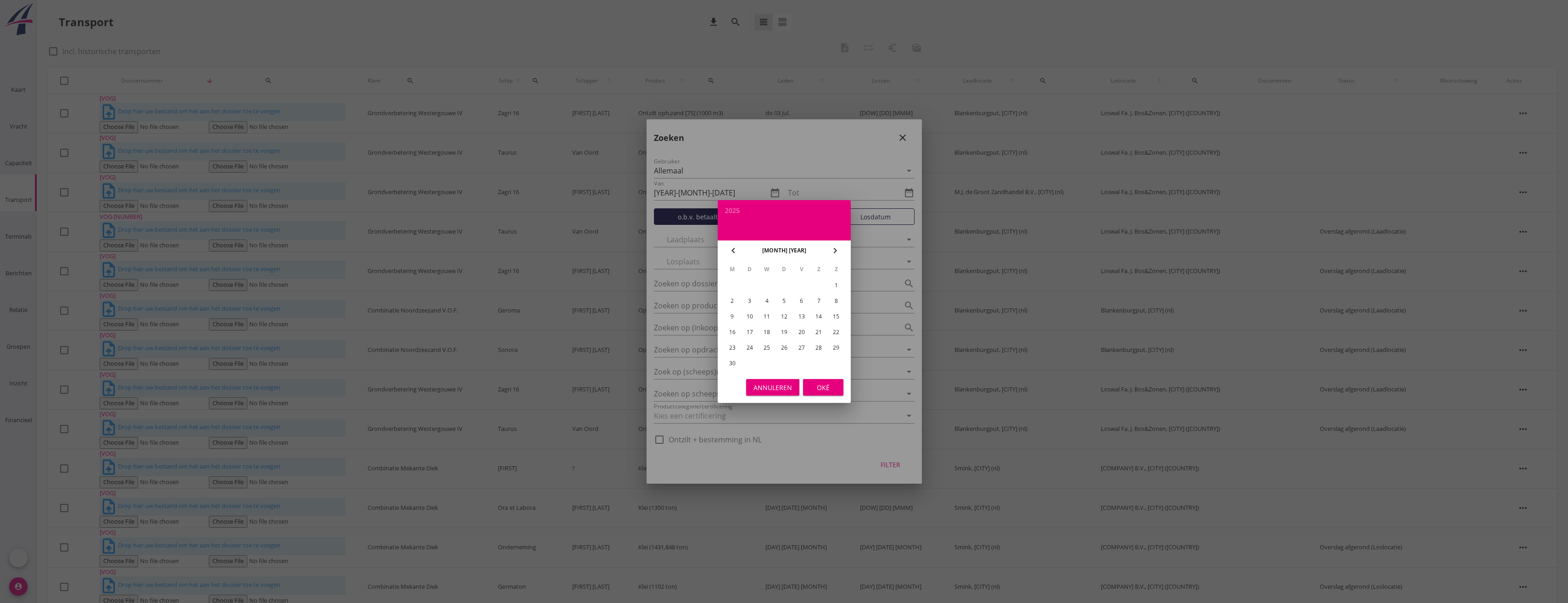 click on "28" at bounding box center [836, 285] 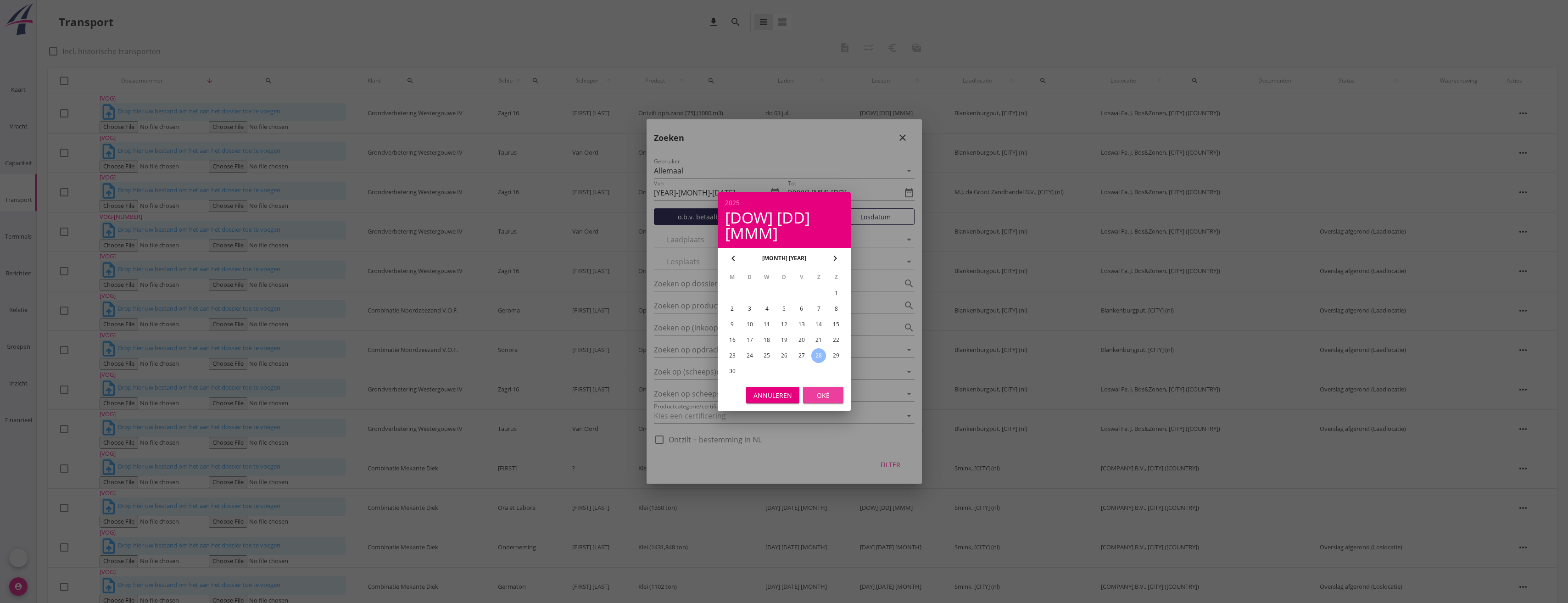 click on "Oké" at bounding box center (823, 395) 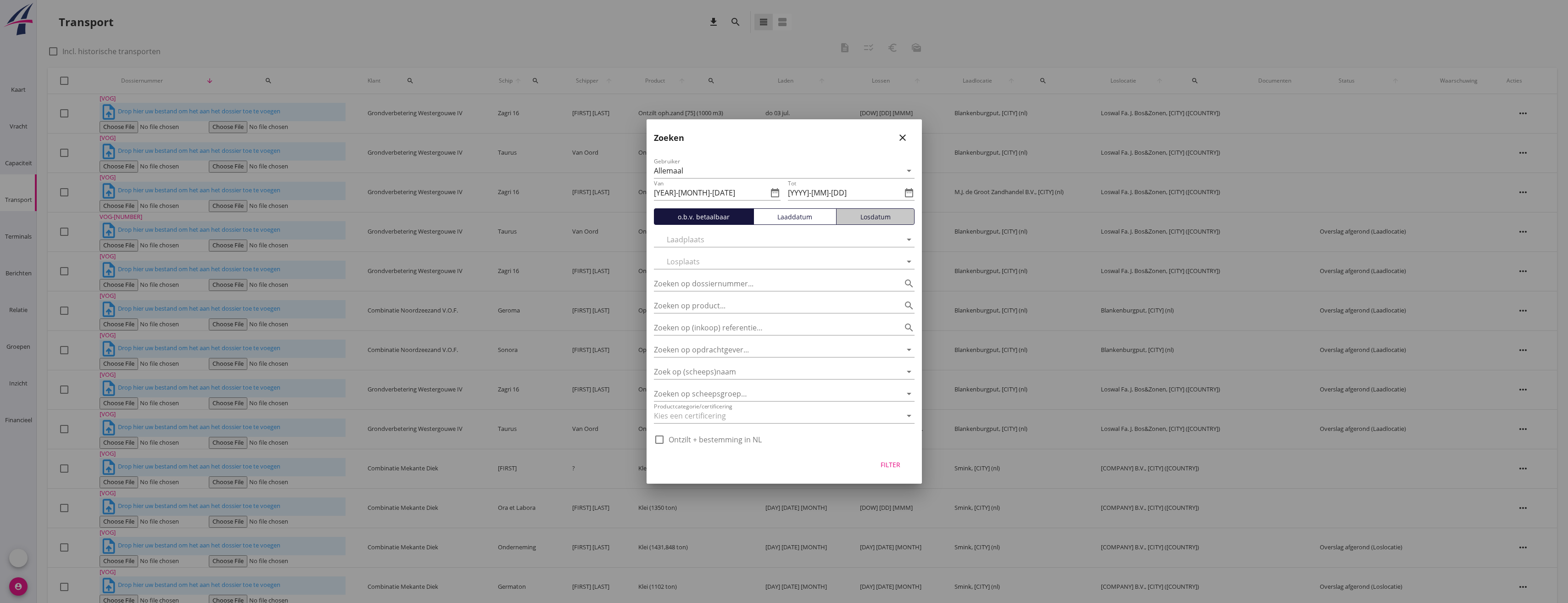click on "Losdatum" at bounding box center (875, 217) 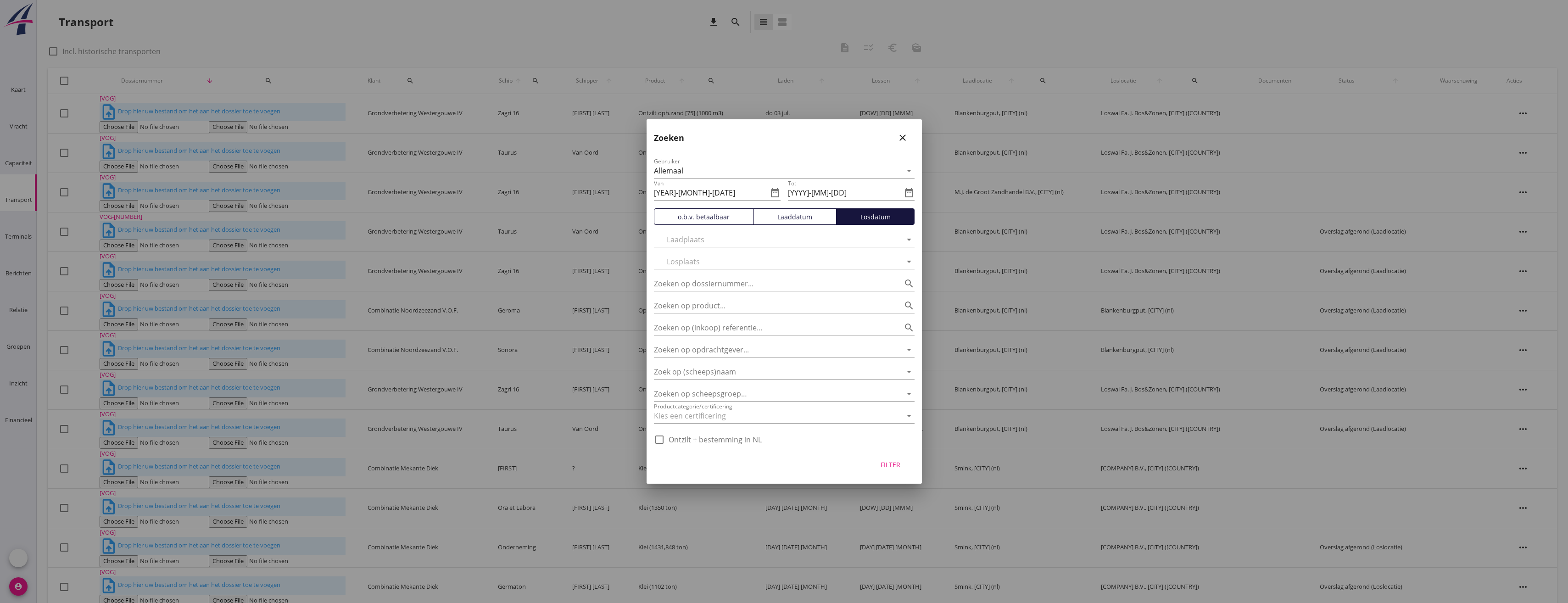 click on "Laaddatum" at bounding box center (795, 217) 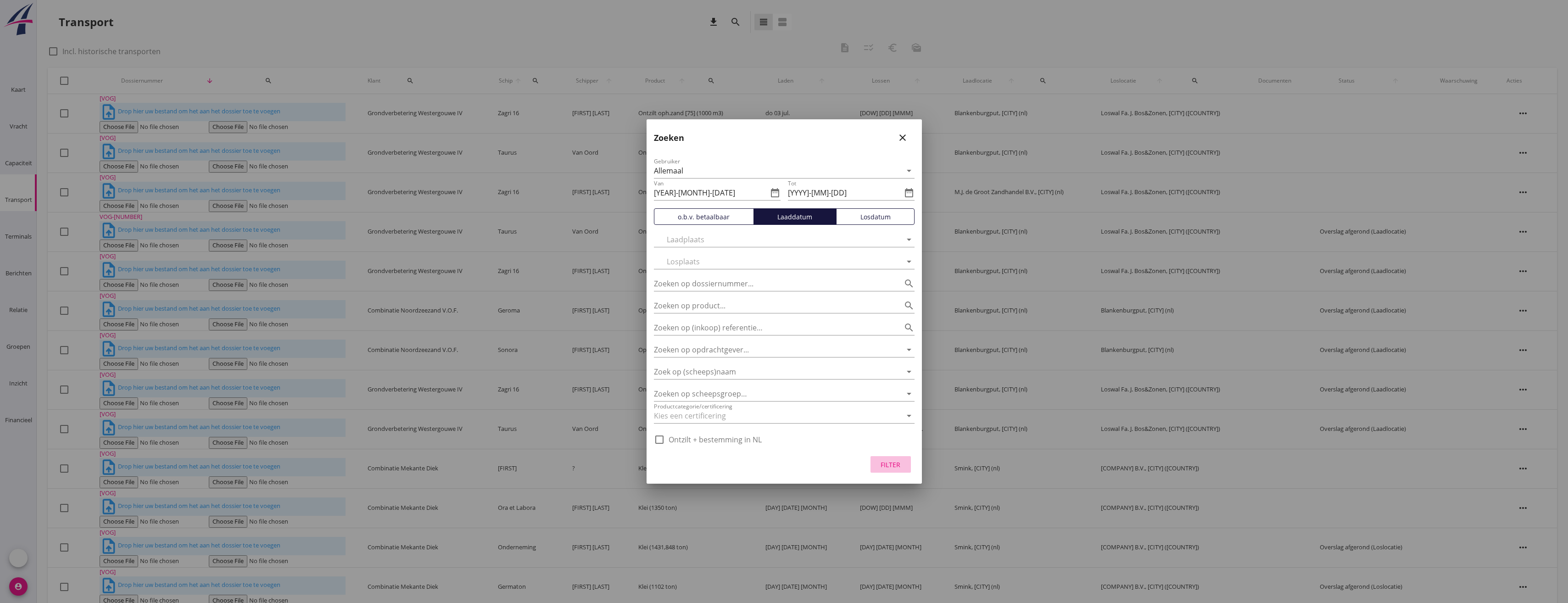 click on "Filter" at bounding box center [891, 464] 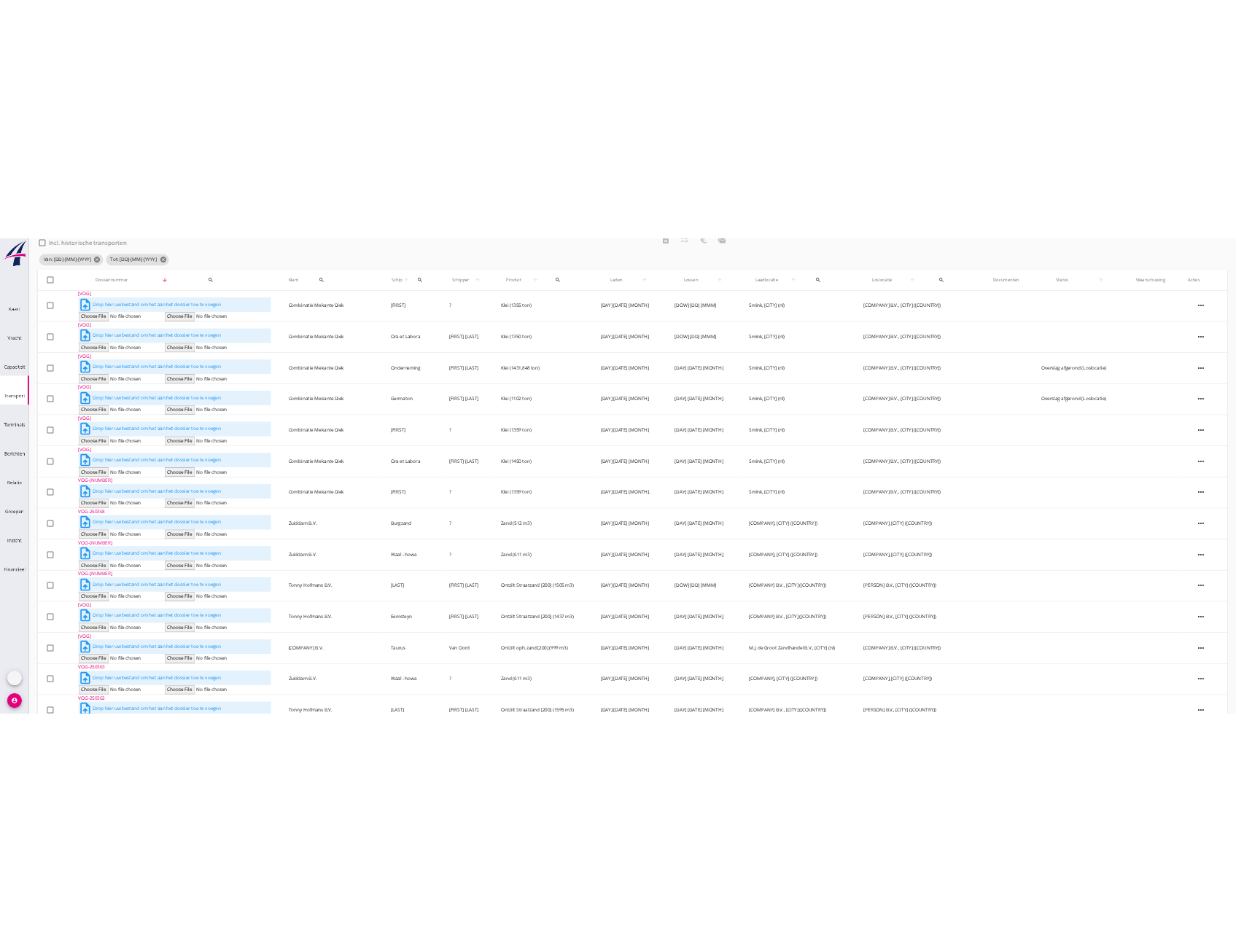 scroll, scrollTop: 0, scrollLeft: 0, axis: both 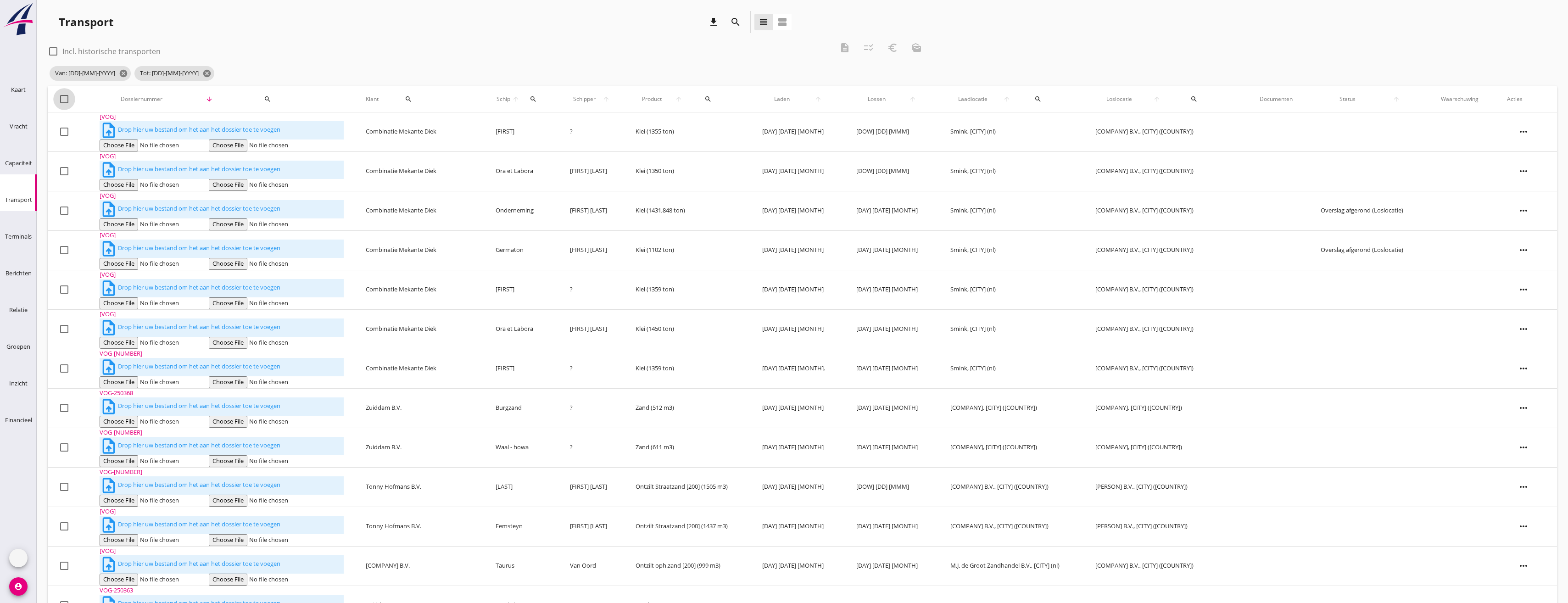 click at bounding box center [64, 99] 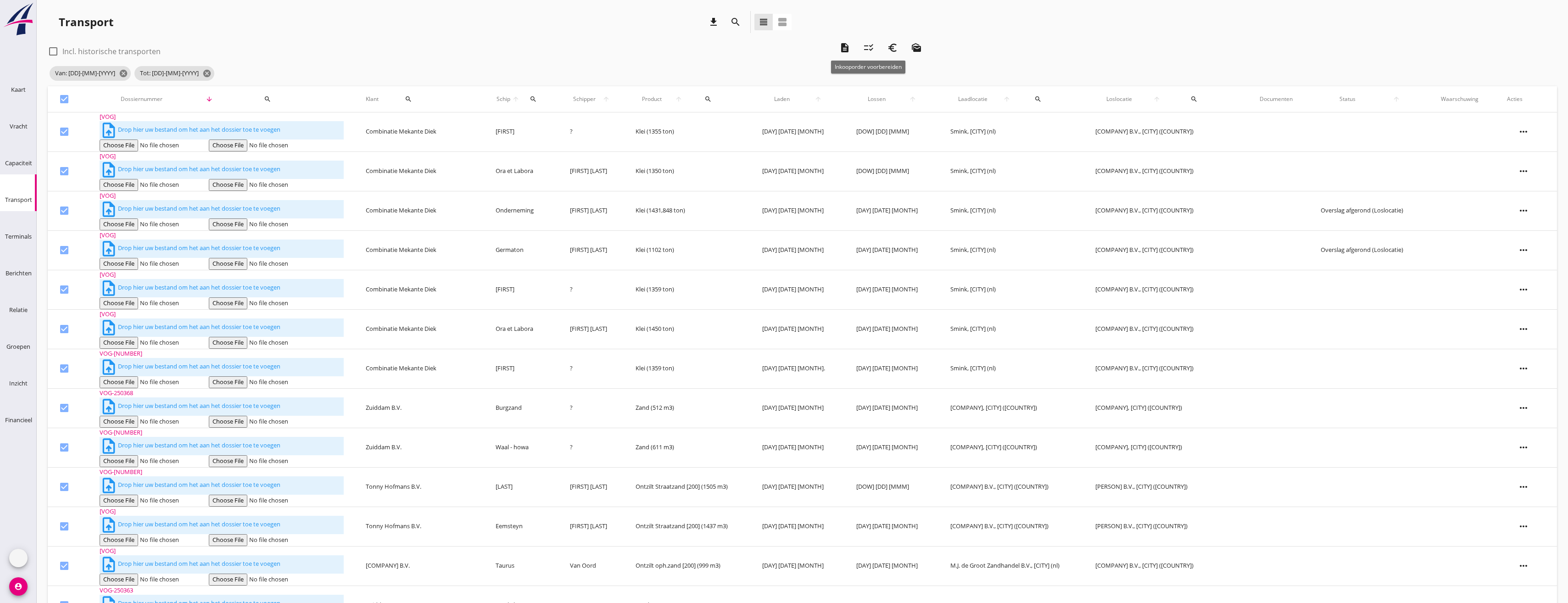 click on "checklist_rtl" at bounding box center (869, 48) 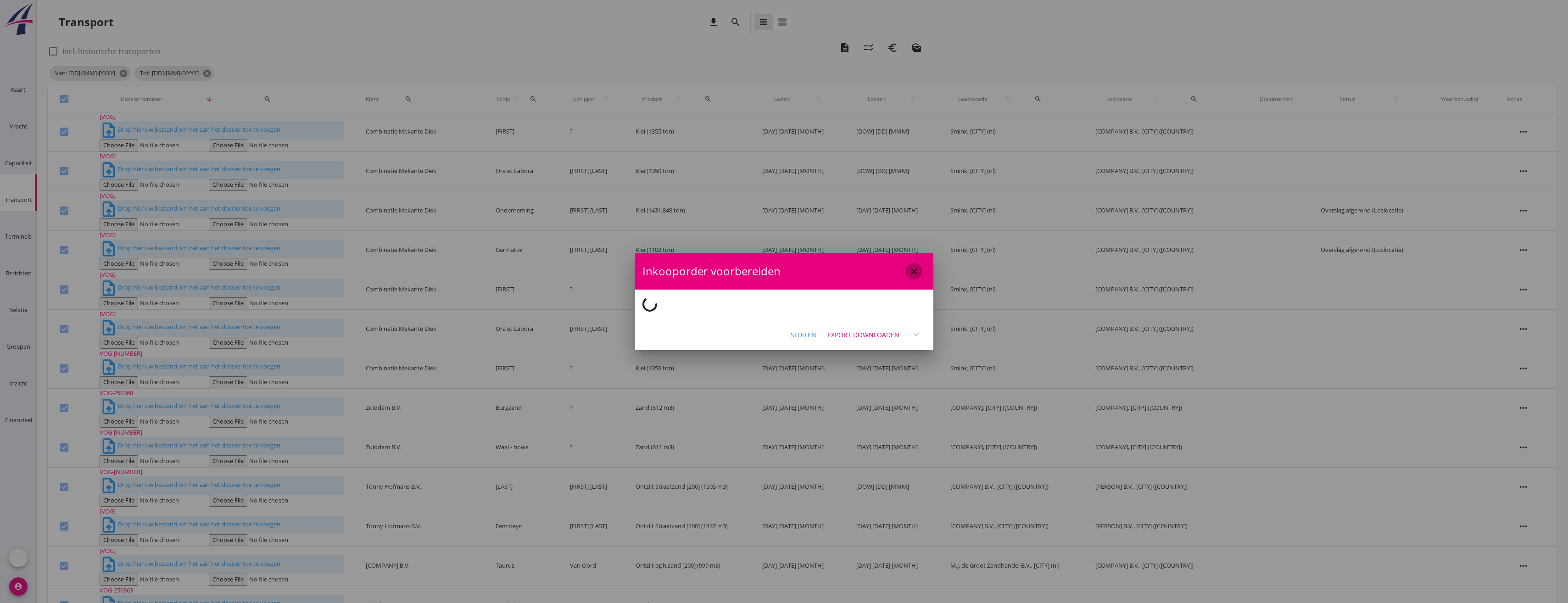 click on "close" at bounding box center [914, 271] 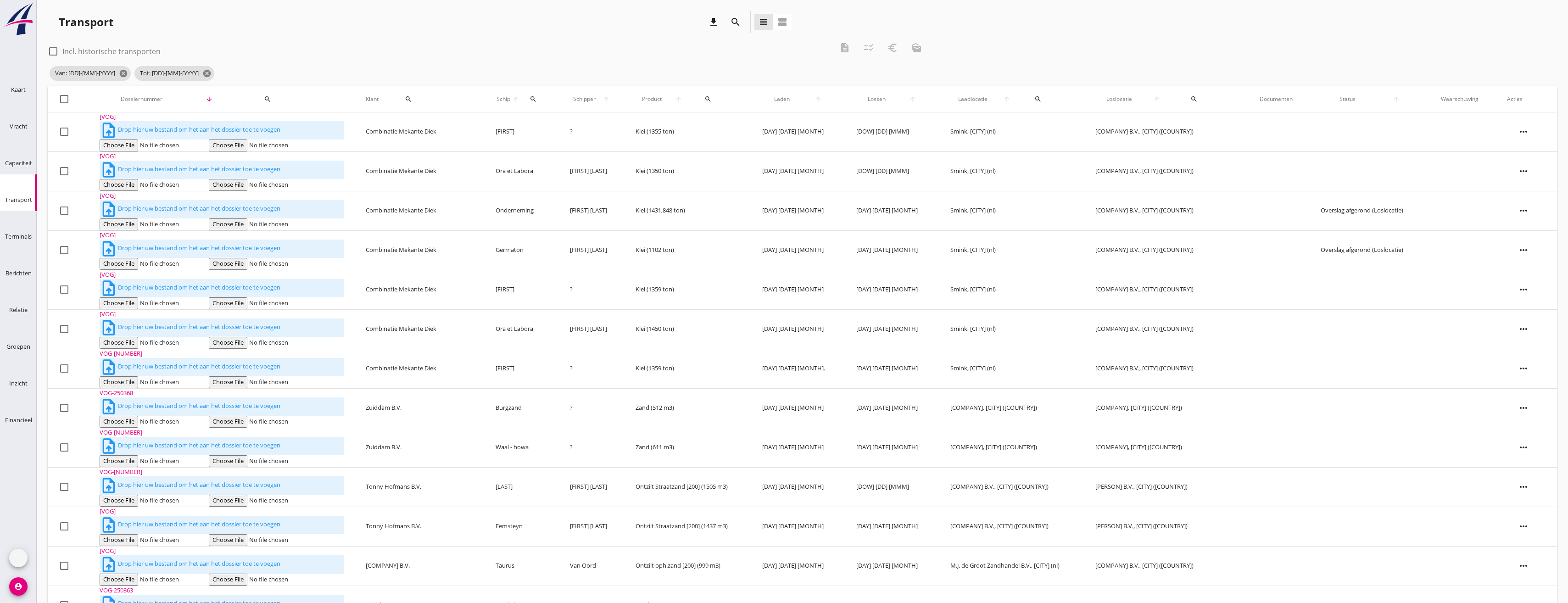 click on "search" at bounding box center (267, 99) 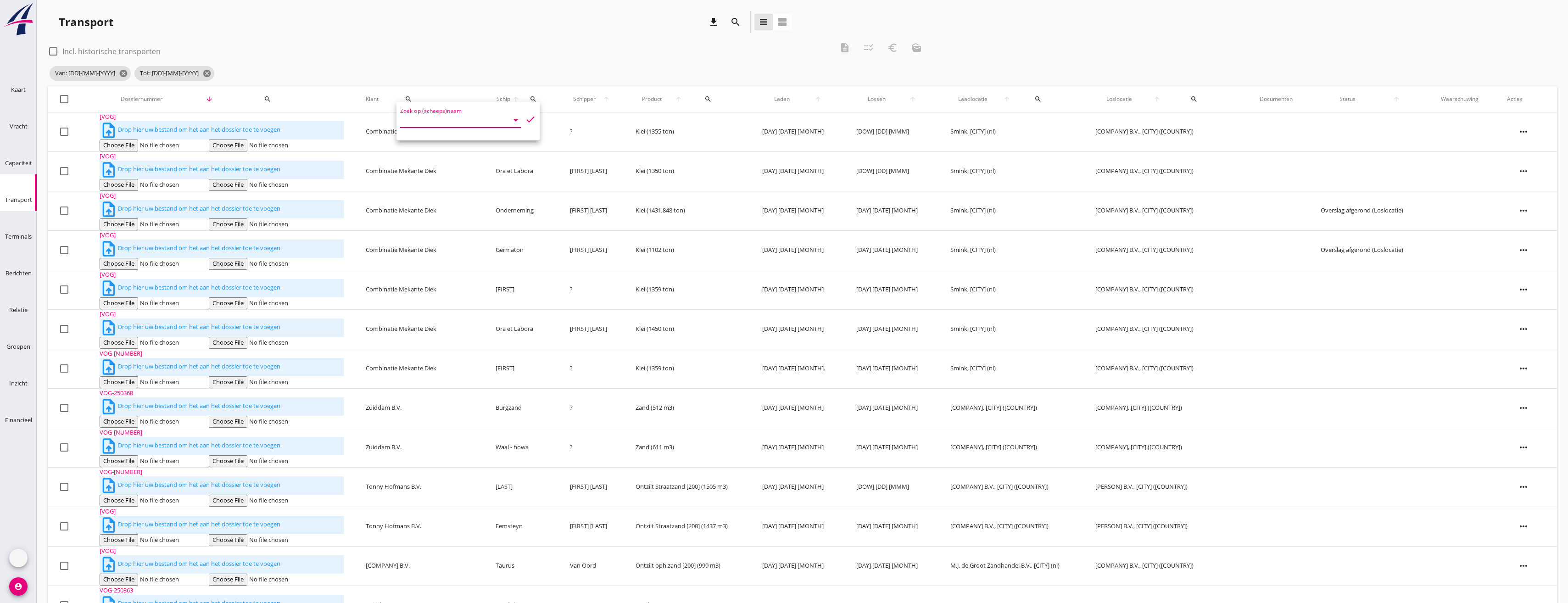 click at bounding box center [448, 120] 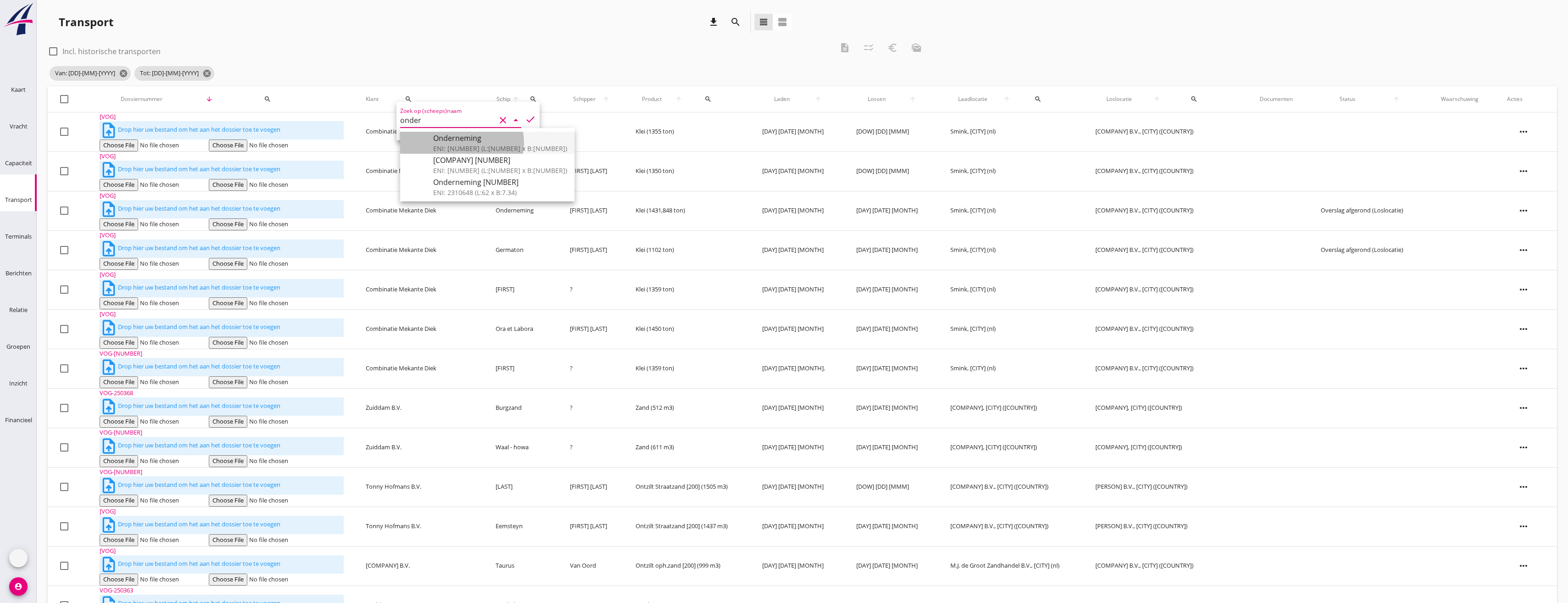 click on "ENI: 2332445 (L:86 x B:9.50)" at bounding box center (500, 148) 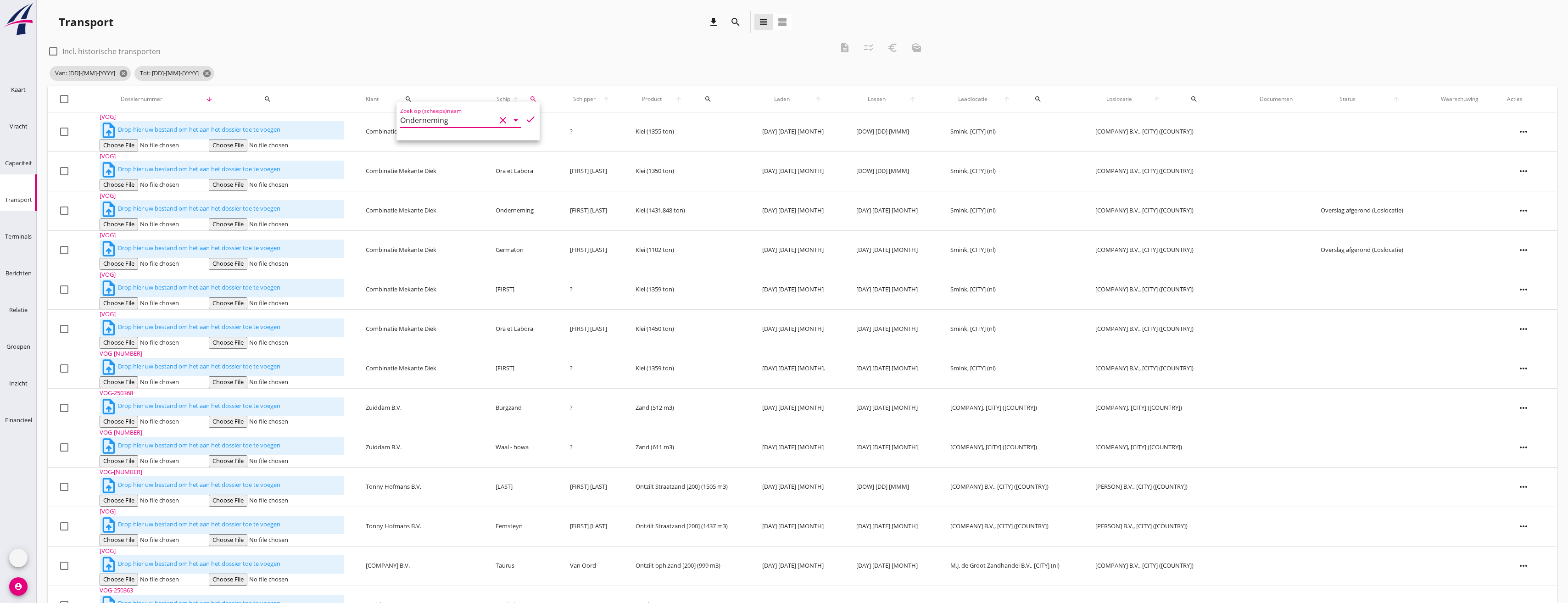 type on "Onderneming" 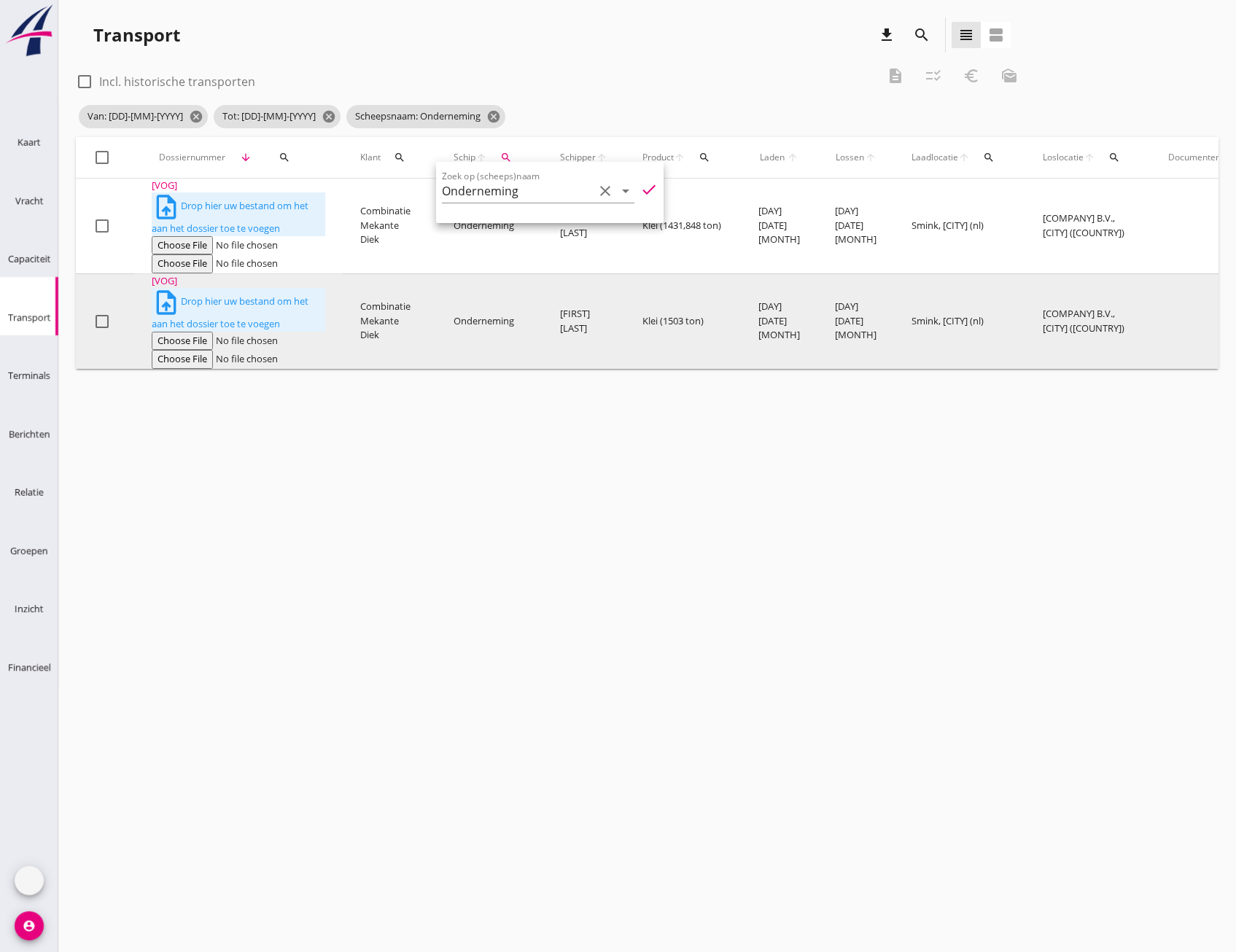 click on "[DAY] [MONTH]" at bounding box center [779, 226] 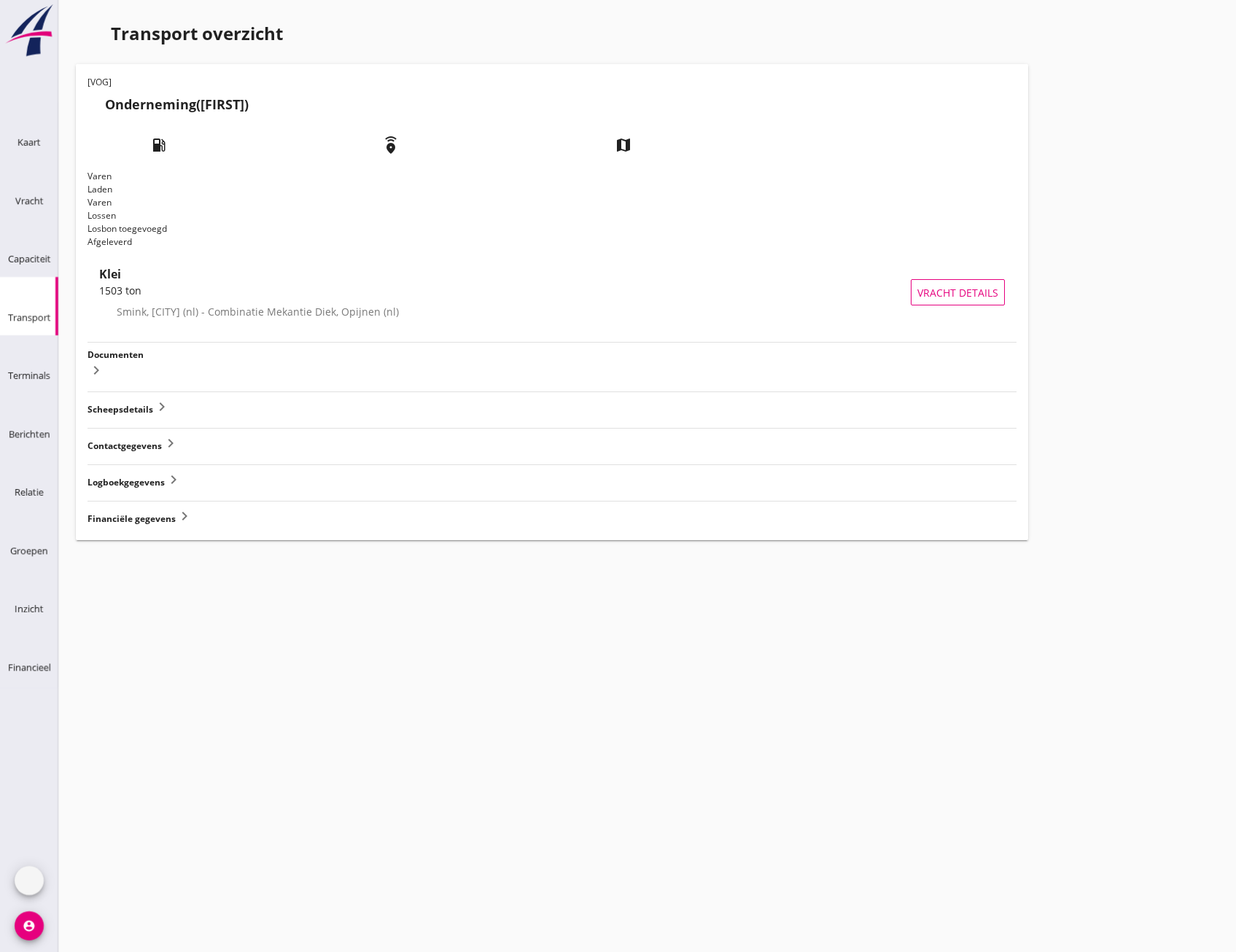 click at bounding box center [90, 32] 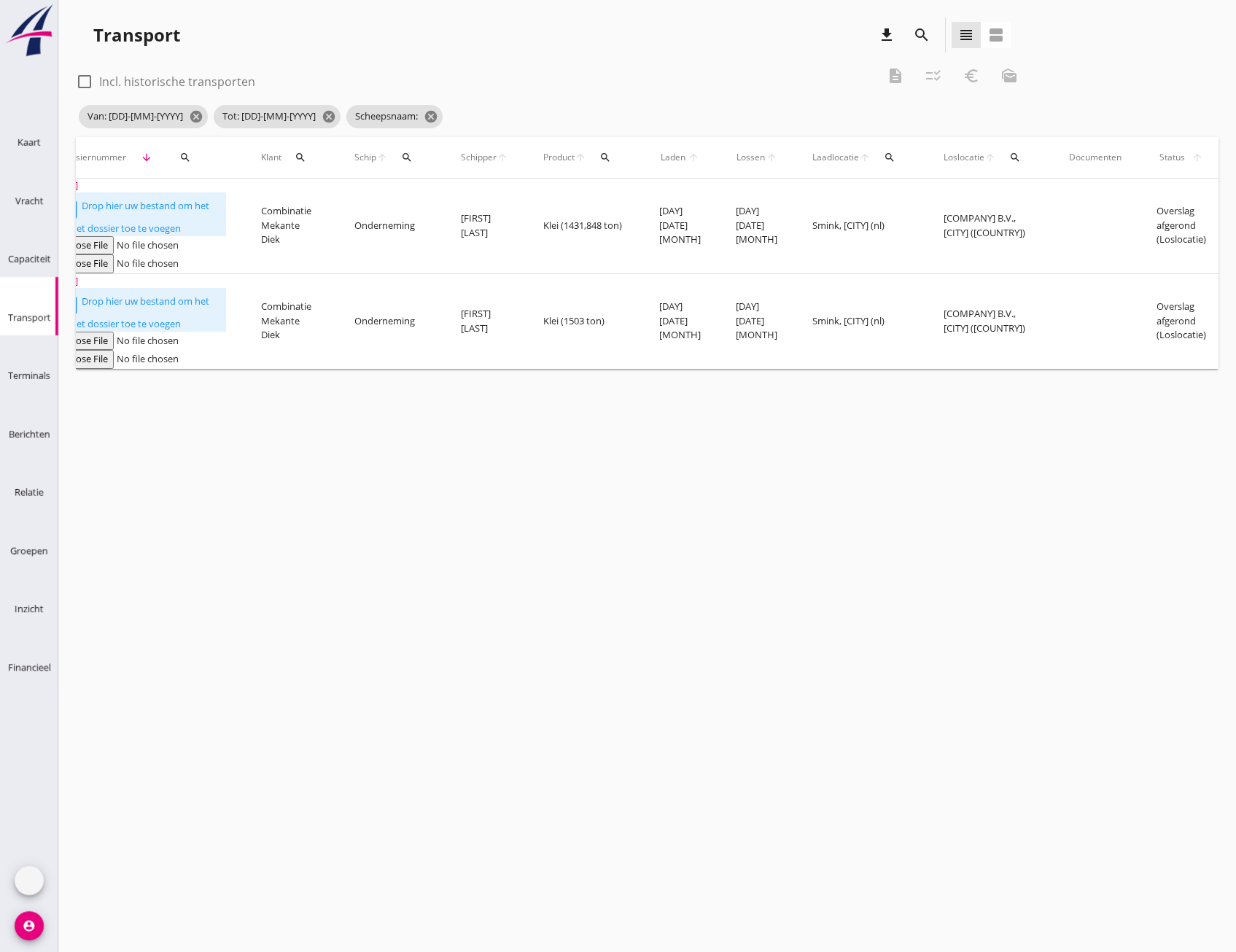 scroll, scrollTop: 0, scrollLeft: 0, axis: both 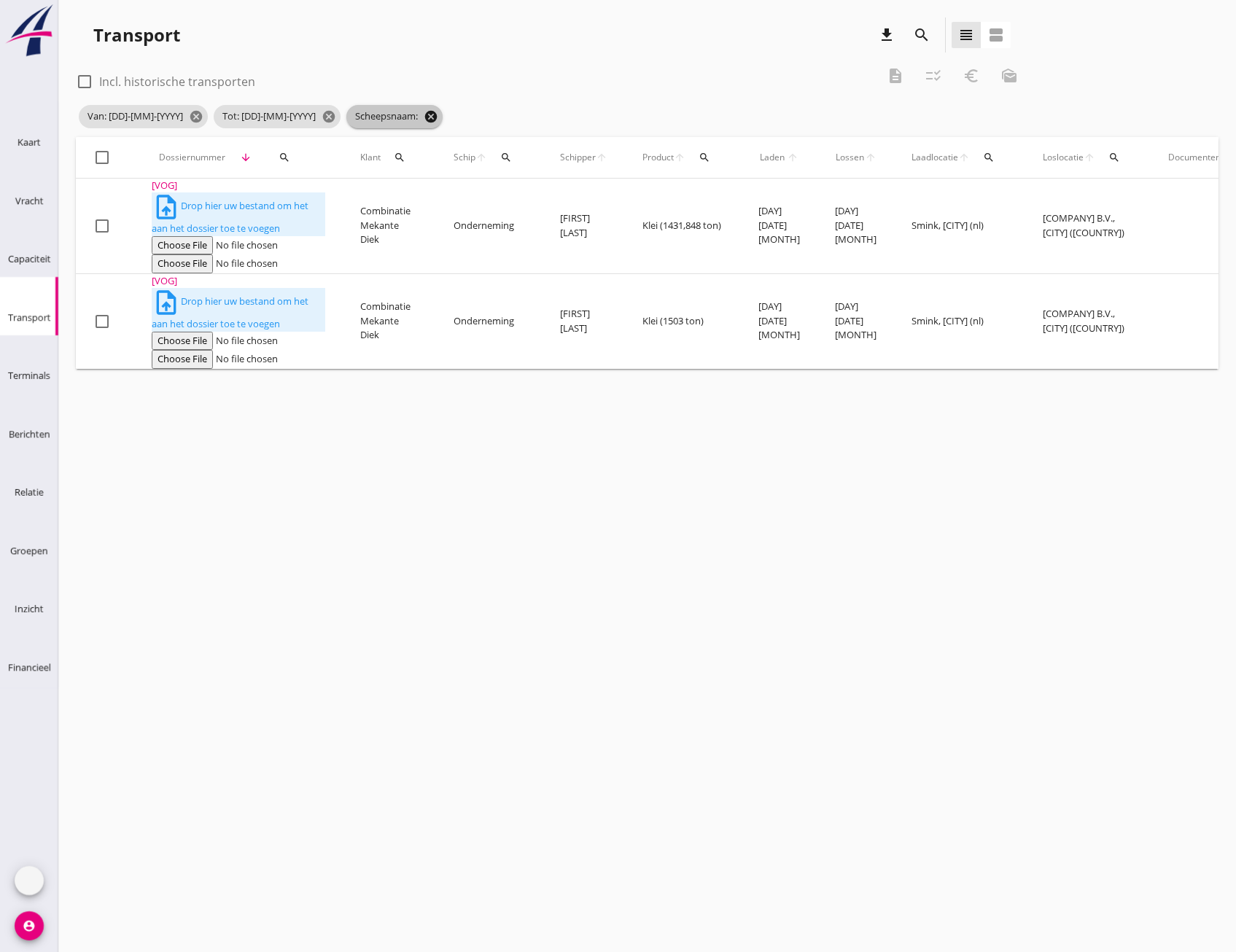 click on "cancel" at bounding box center [196, 117] 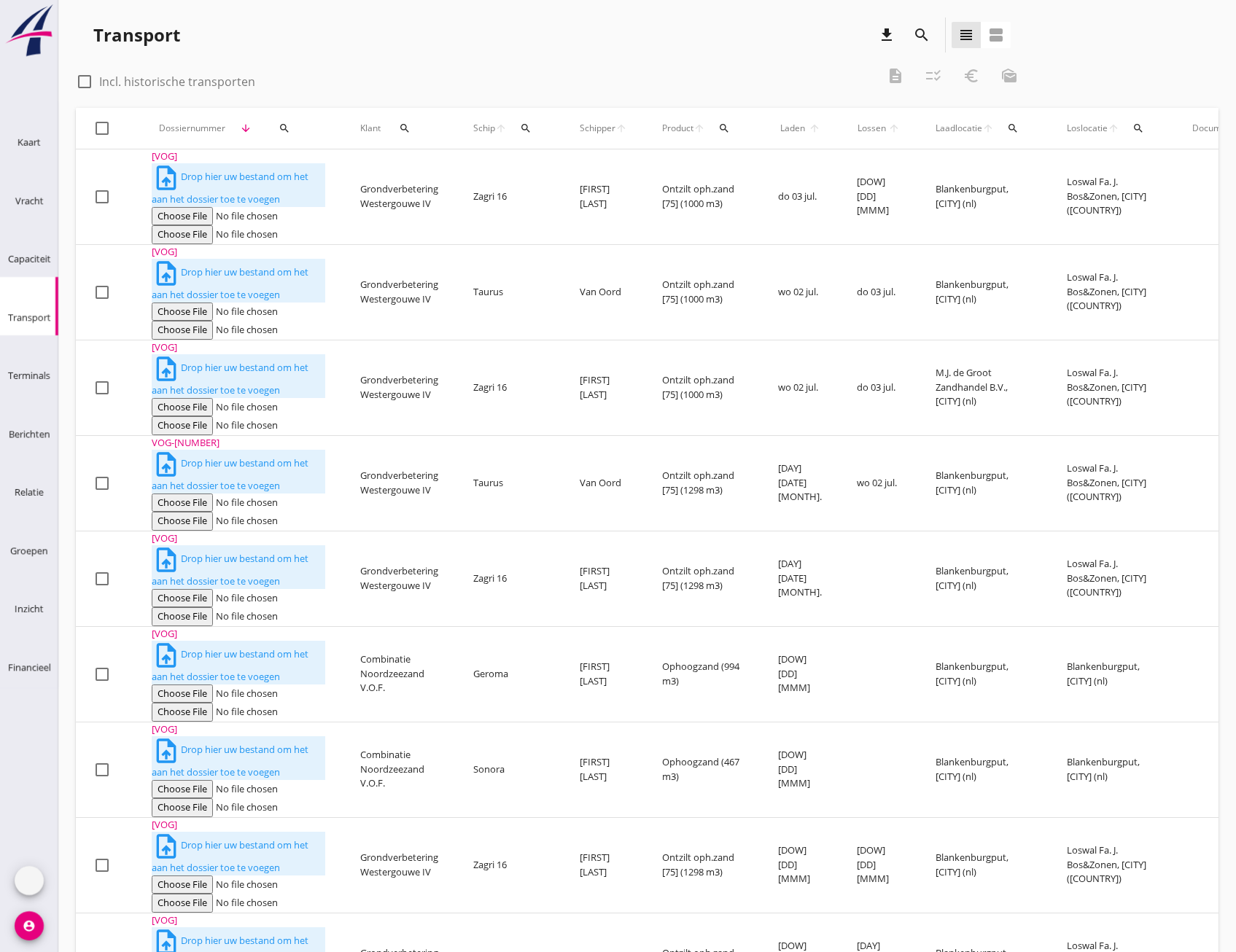 click on "search" at bounding box center (922, 35) 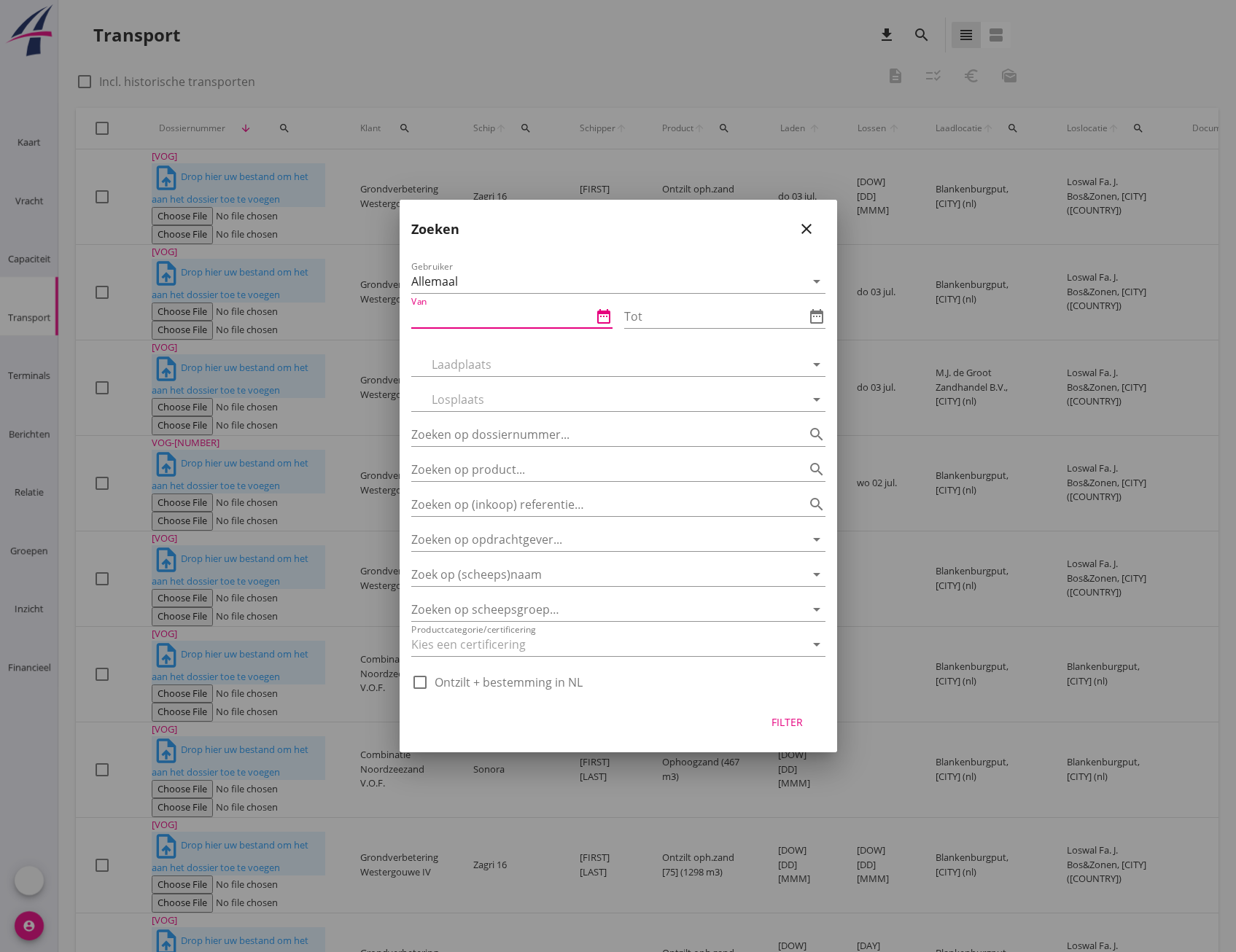 click at bounding box center (502, 316) 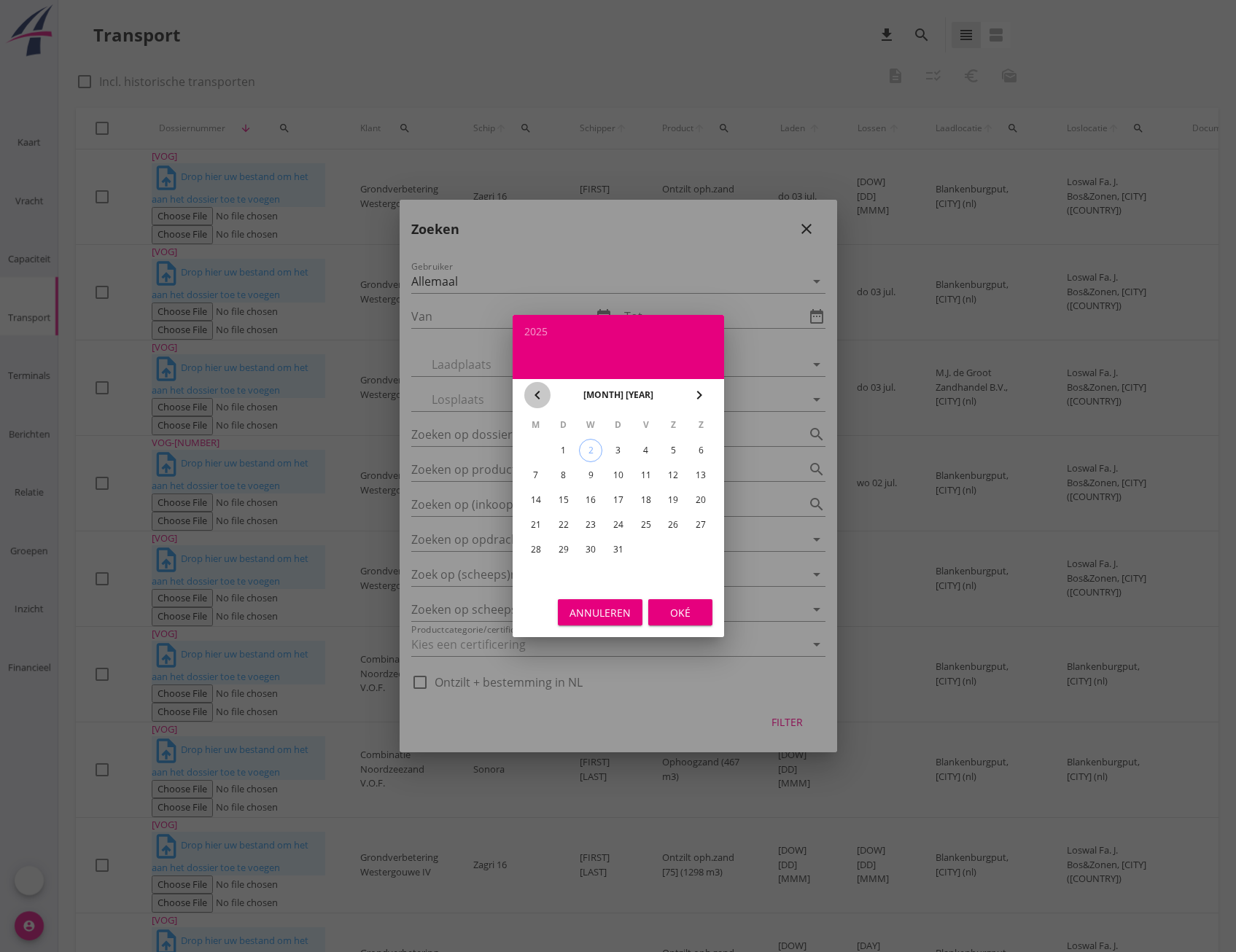 click on "chevron_left" at bounding box center [537, 395] 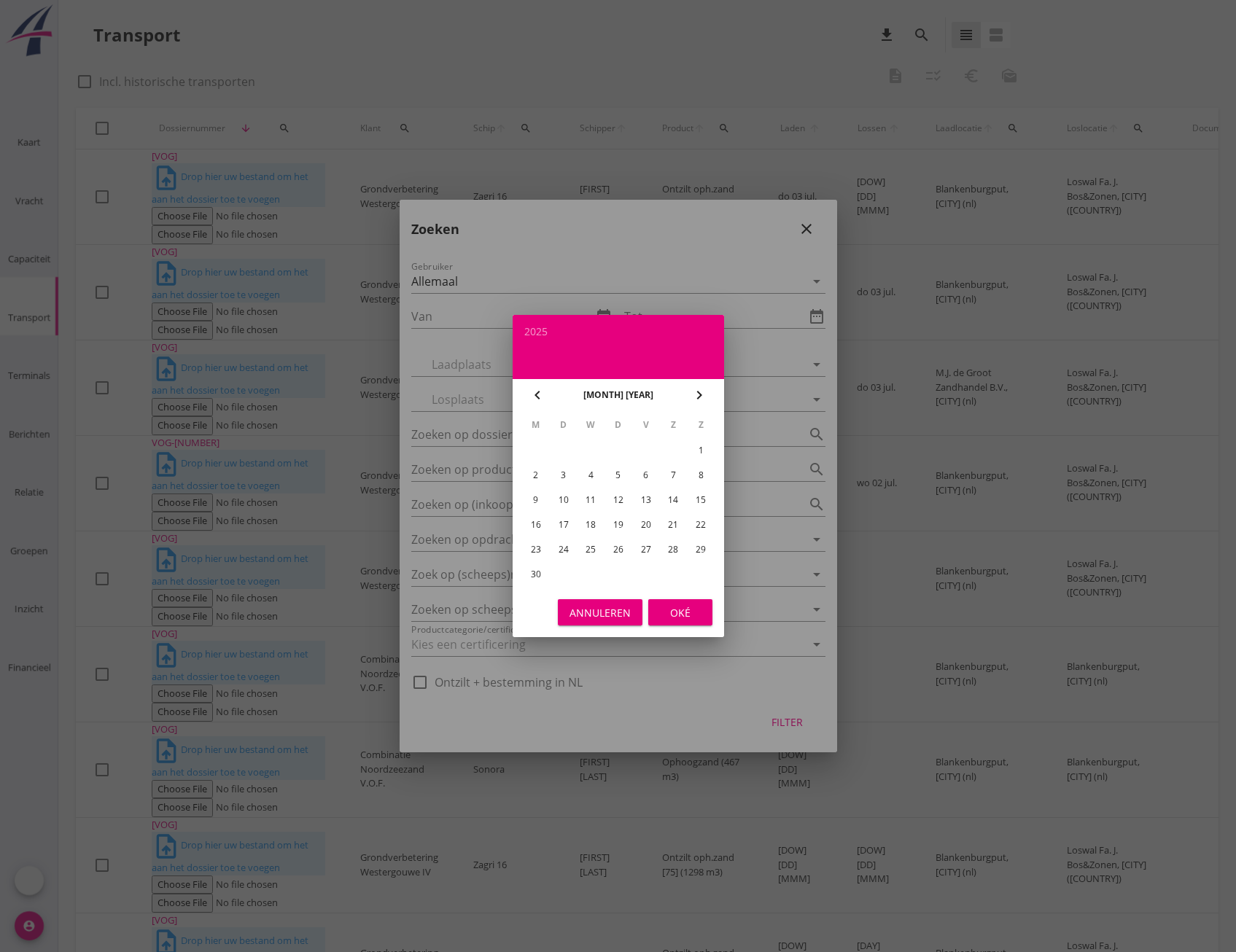 click on "23" at bounding box center (701, 450) 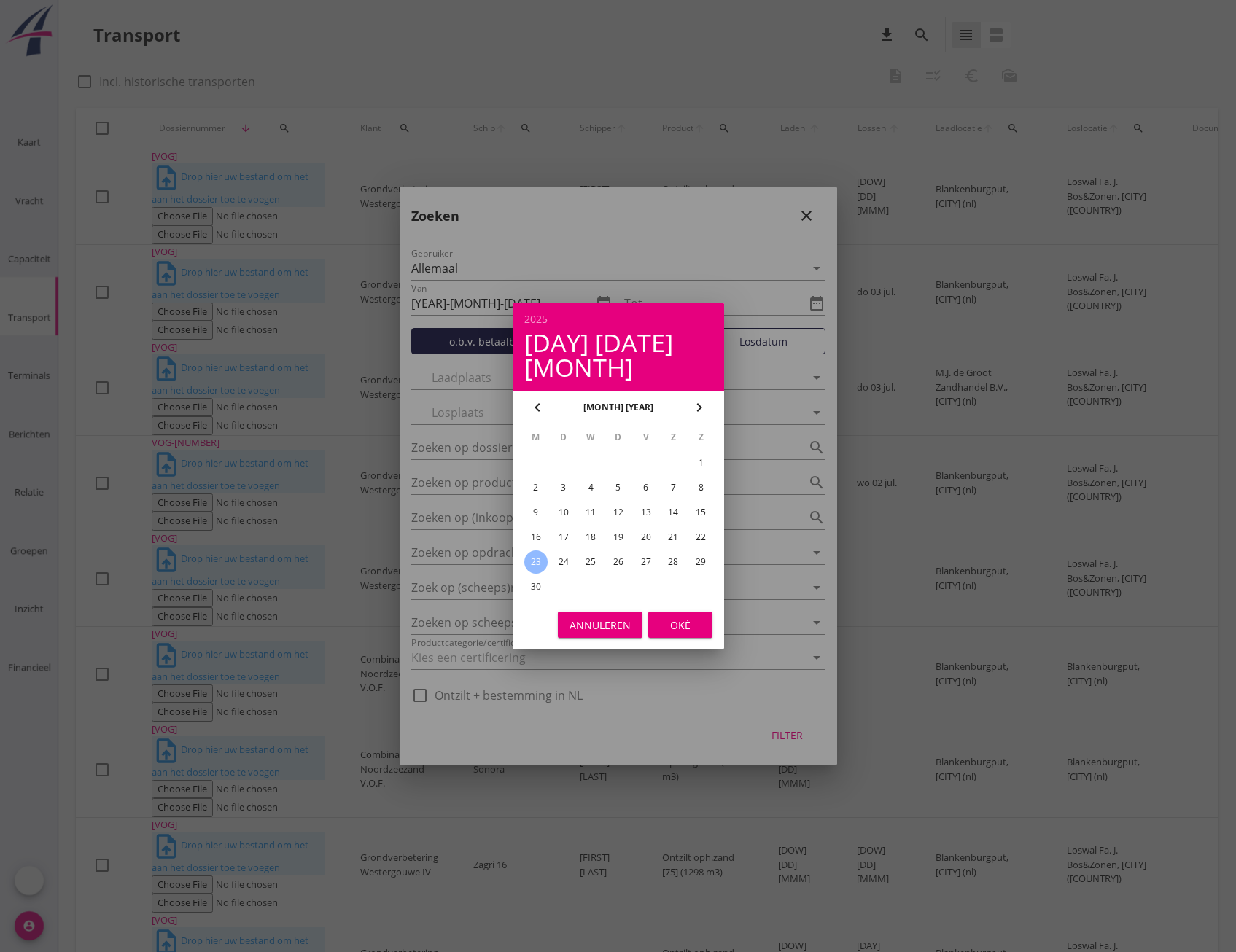 click on "Oké" at bounding box center (680, 625) 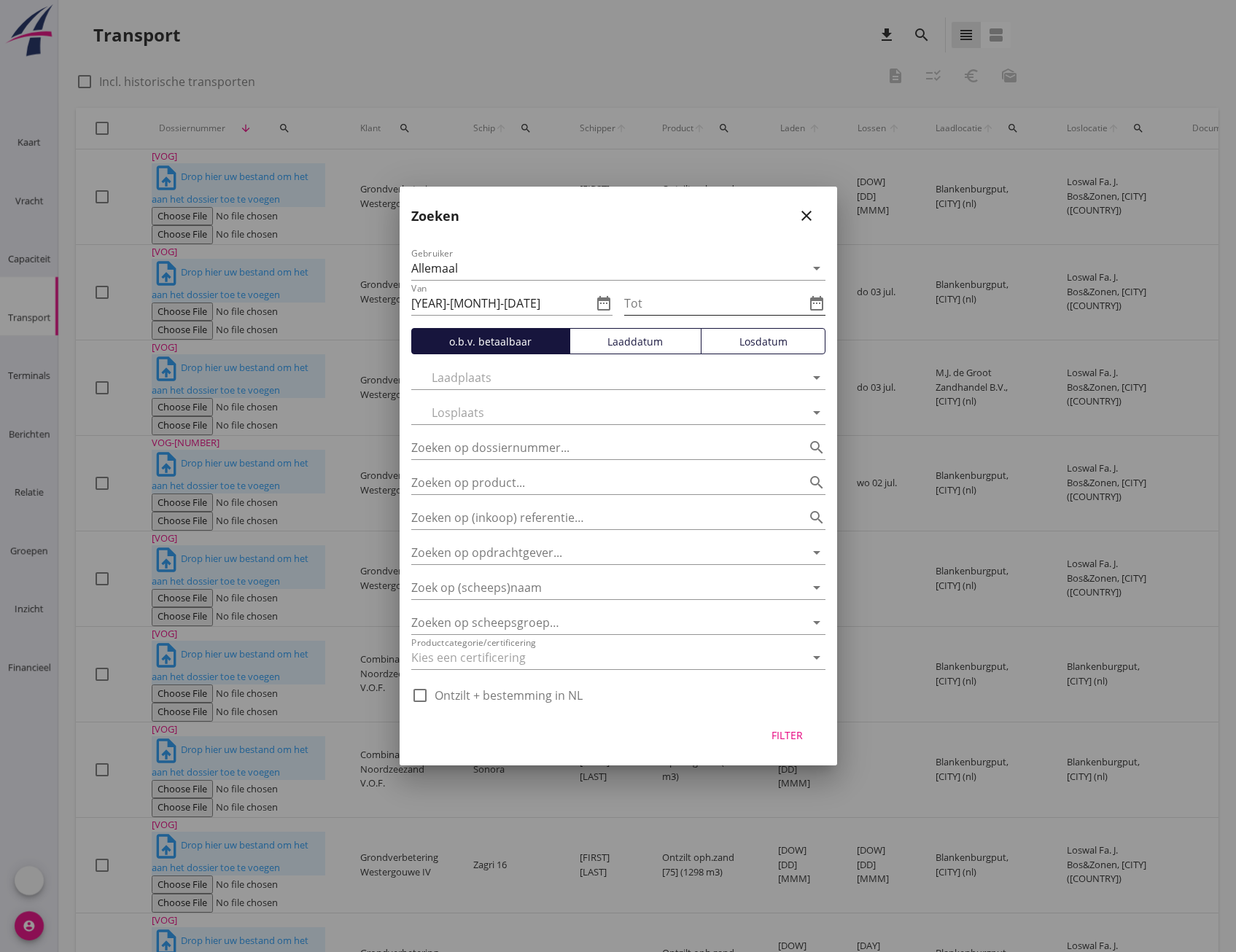 click on "date_range" at bounding box center (817, 303) 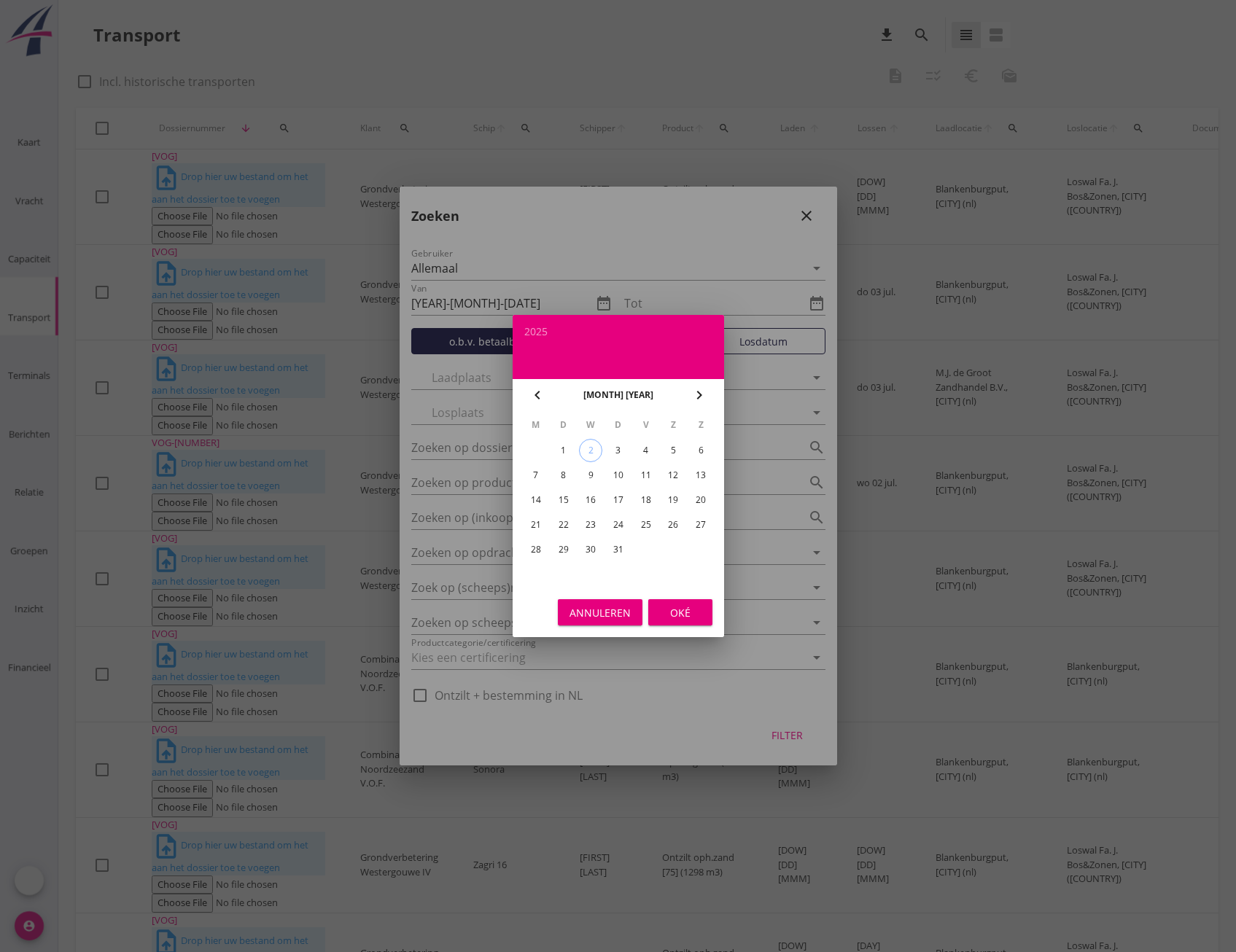 click on "chevron_left" at bounding box center (537, 395) 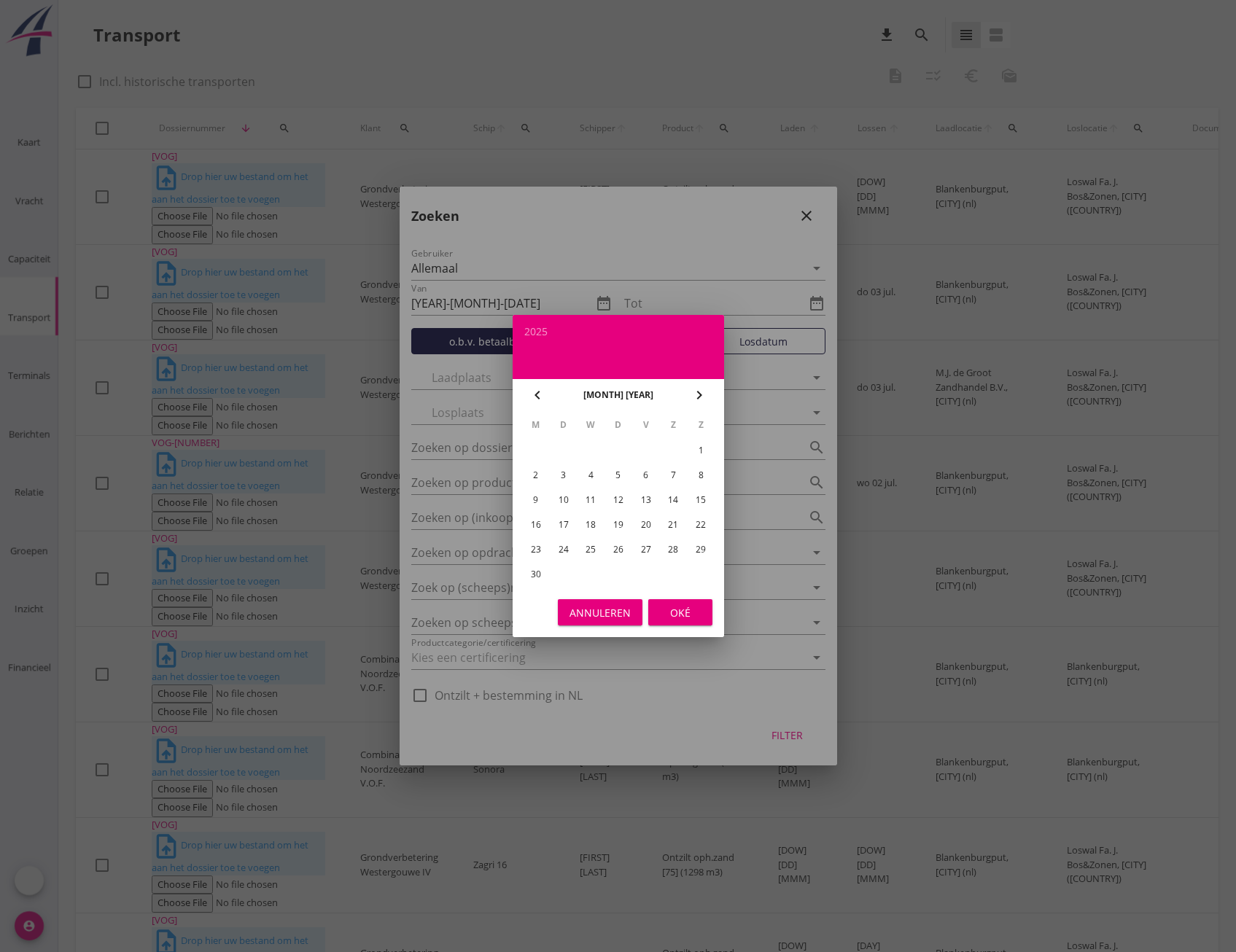click on "28" at bounding box center [701, 450] 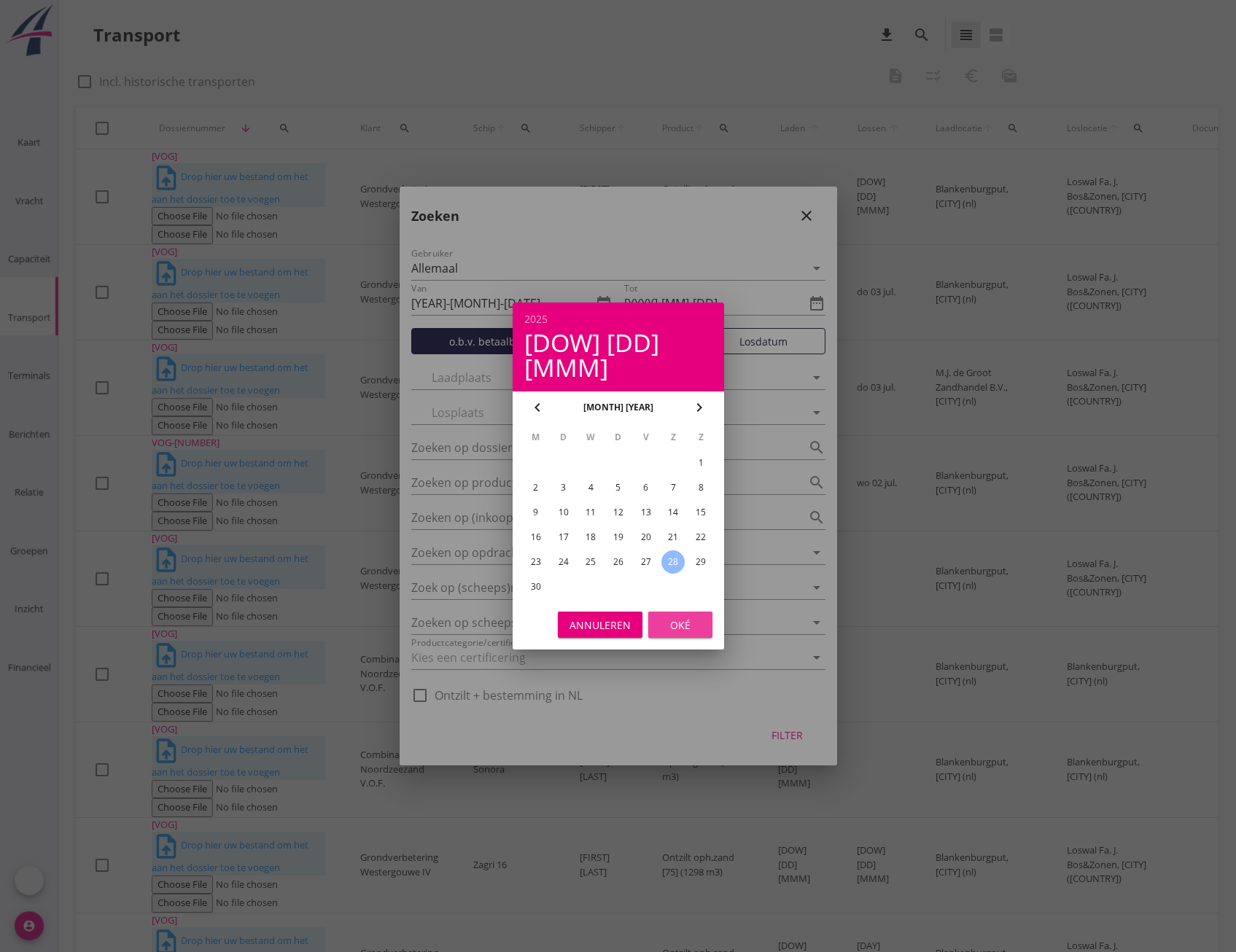 click on "Oké" at bounding box center [680, 625] 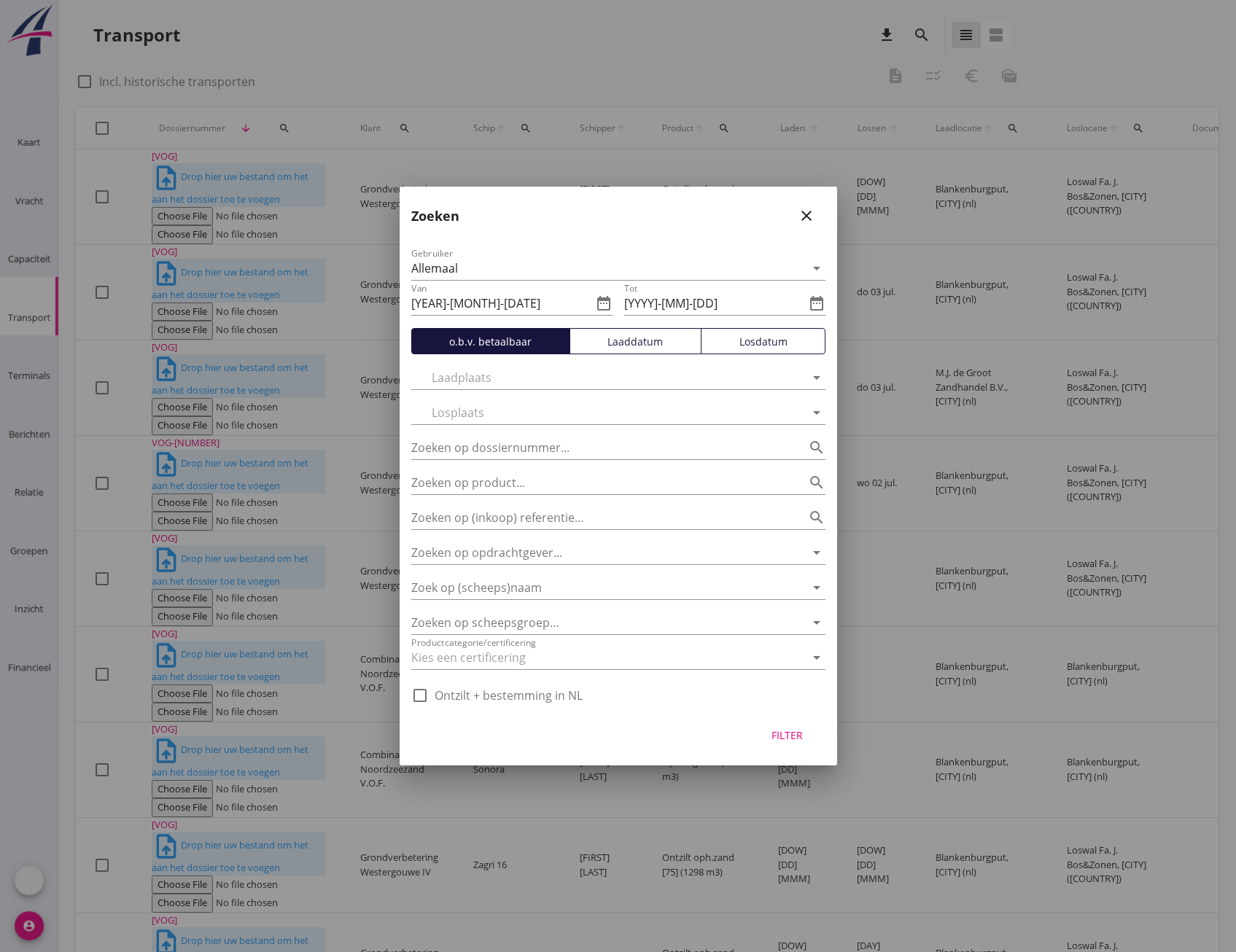 click on "Laaddatum" at bounding box center [635, 341] 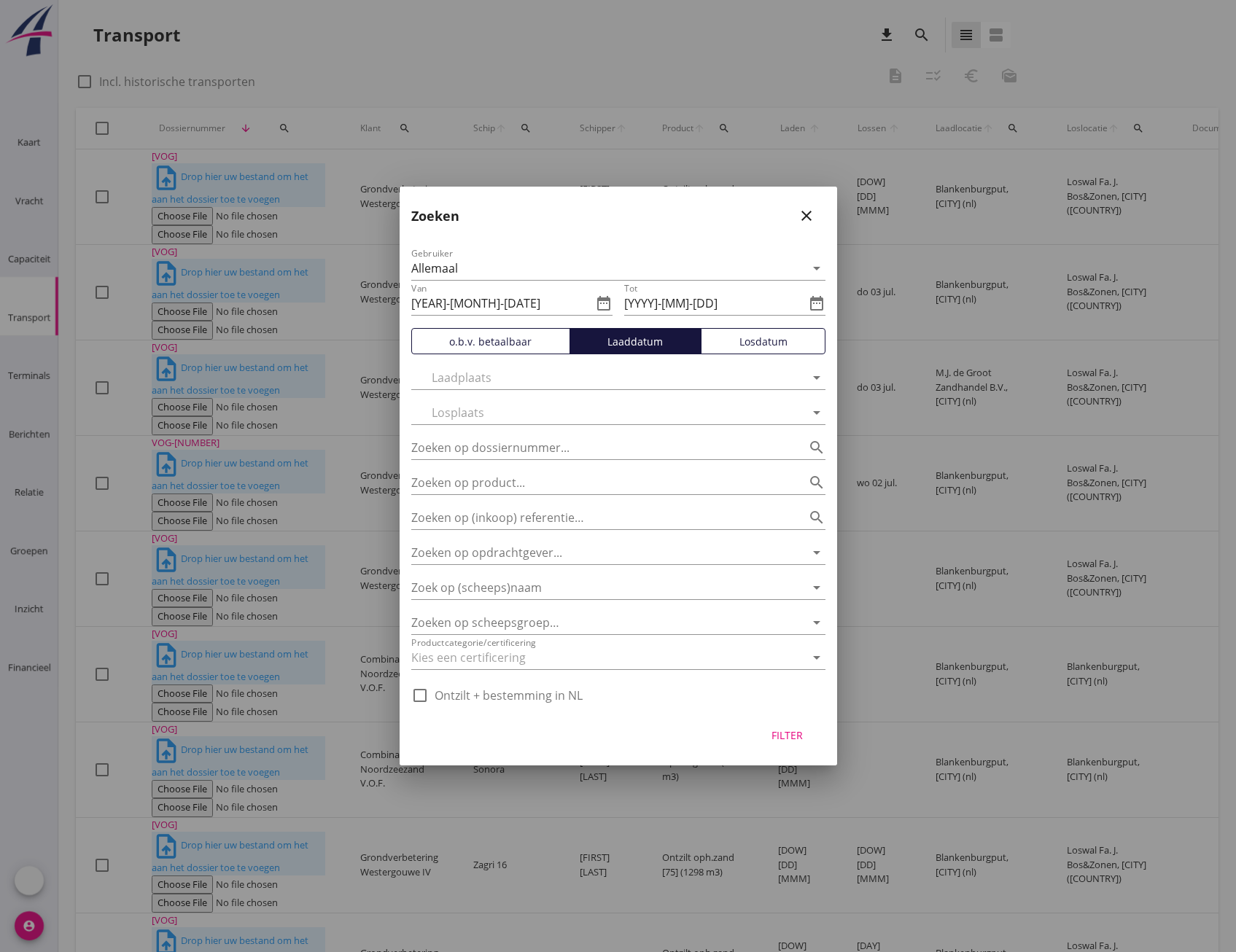 click on "Filter" at bounding box center (788, 735) 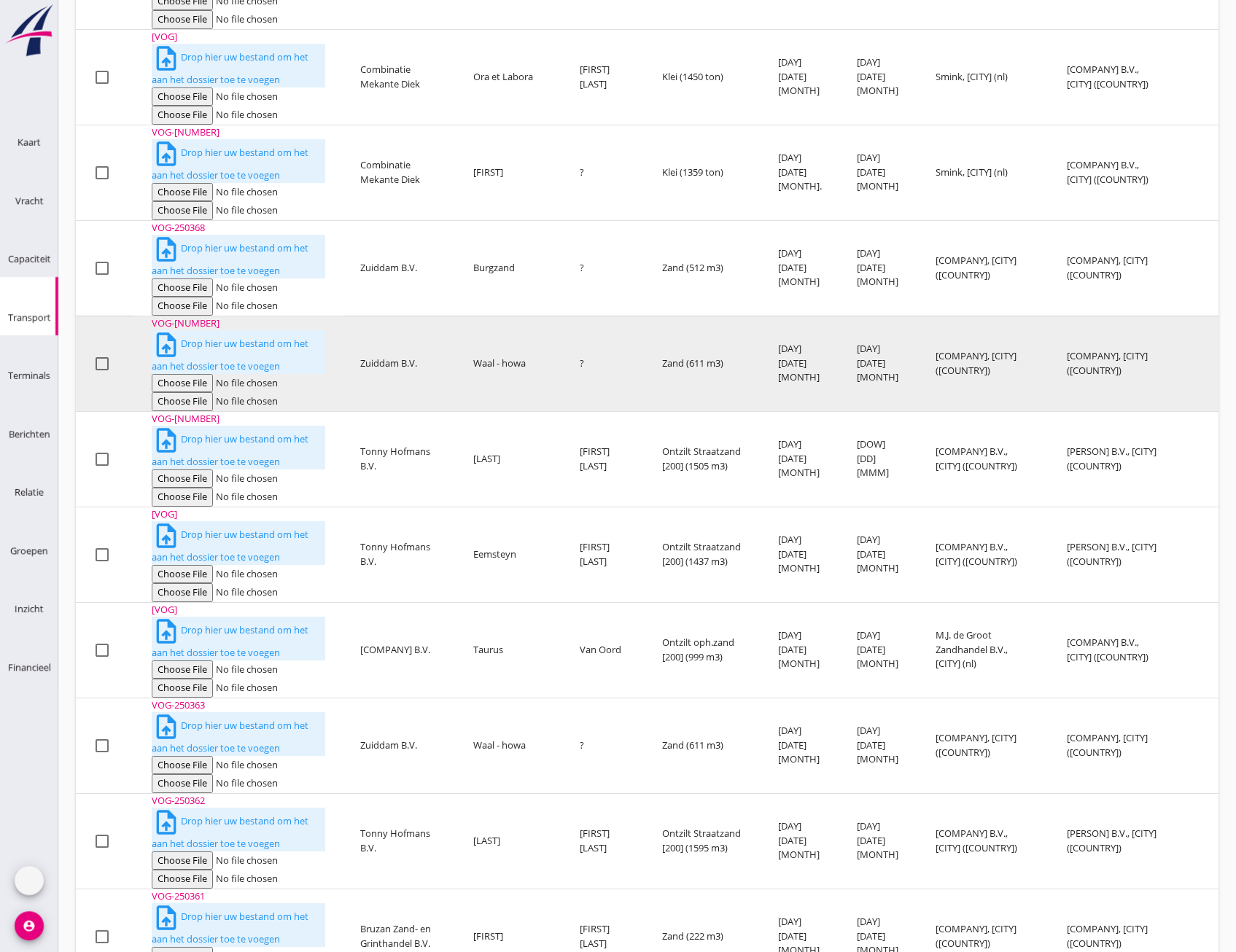 scroll, scrollTop: 0, scrollLeft: 0, axis: both 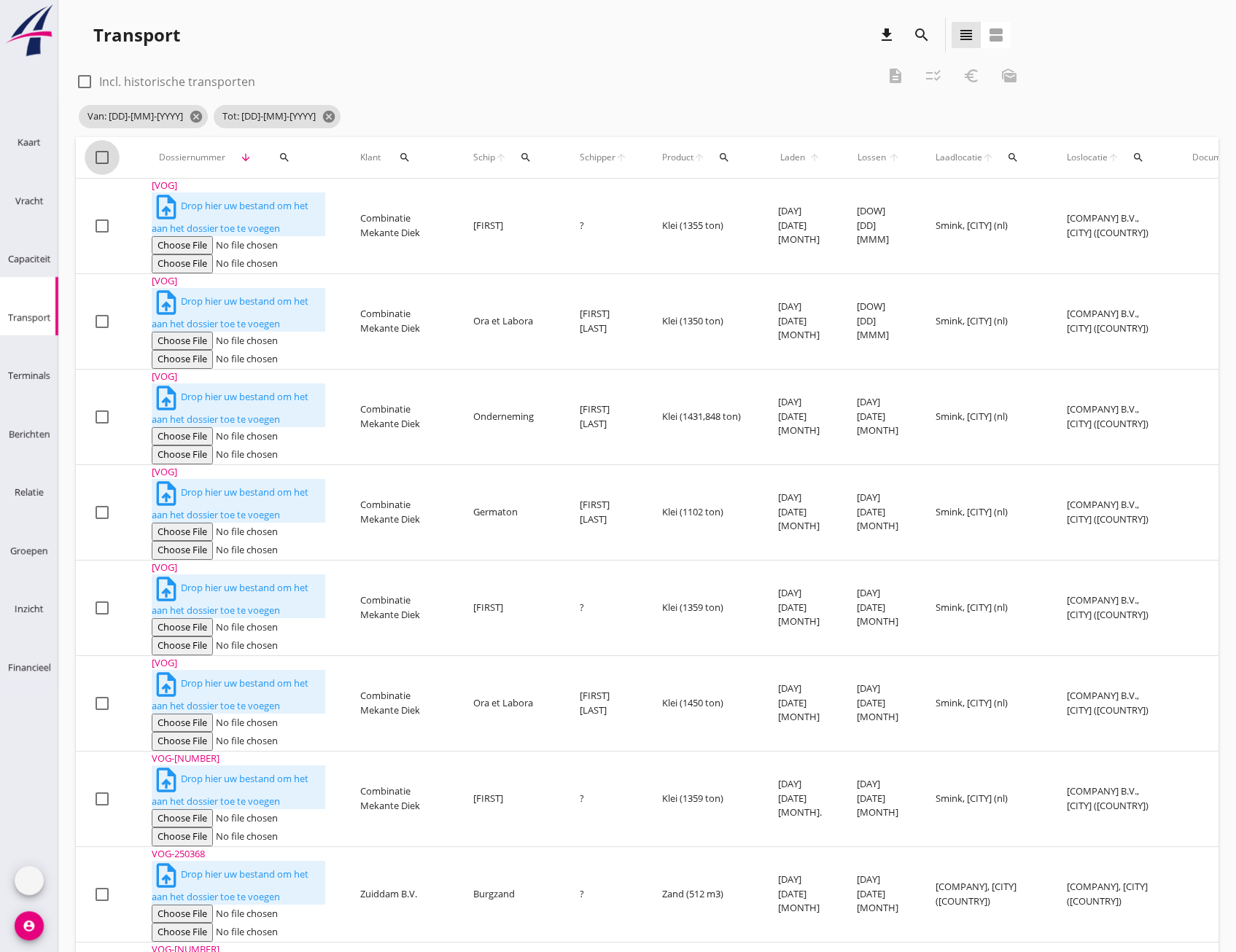 click at bounding box center [102, 157] 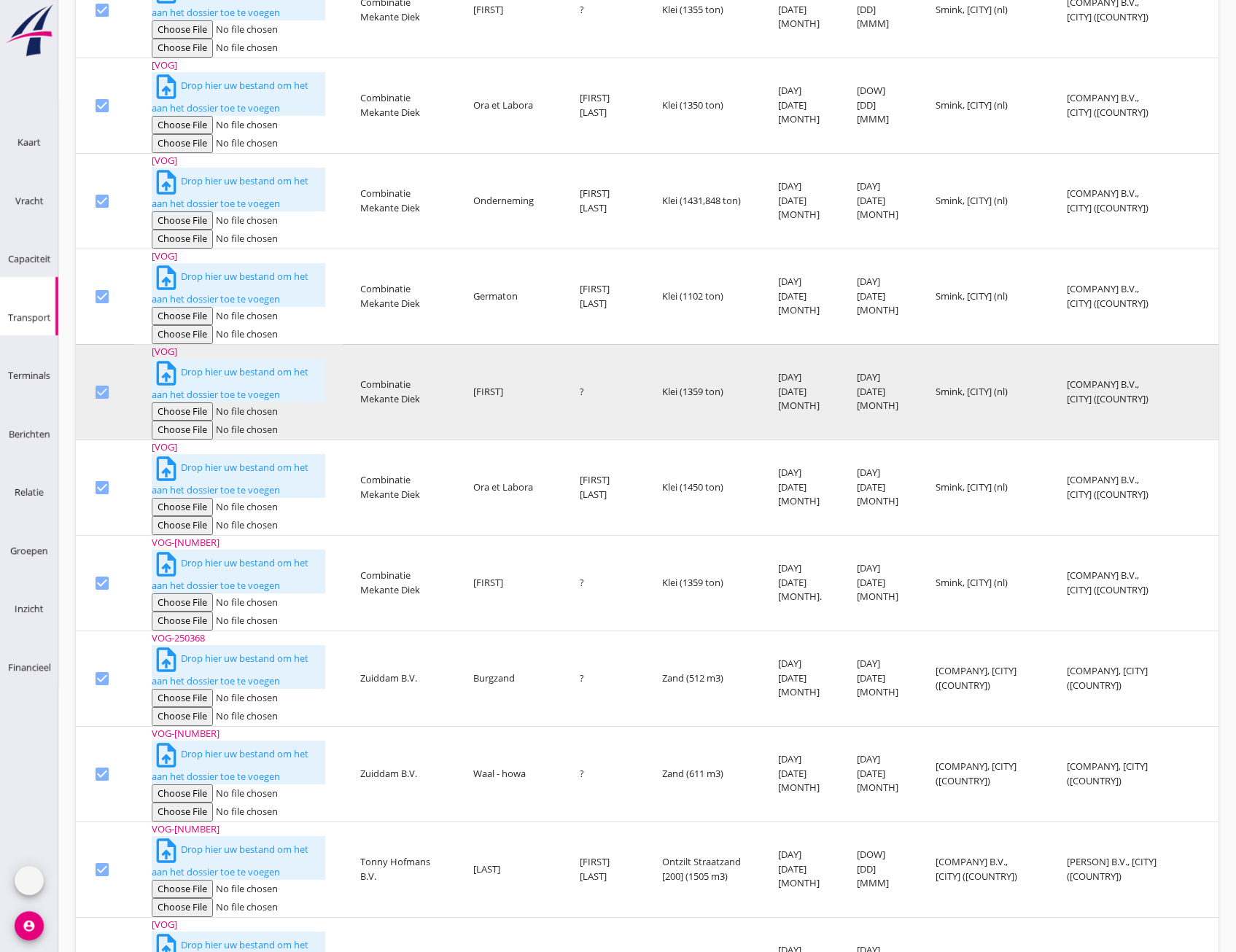 scroll, scrollTop: 0, scrollLeft: 0, axis: both 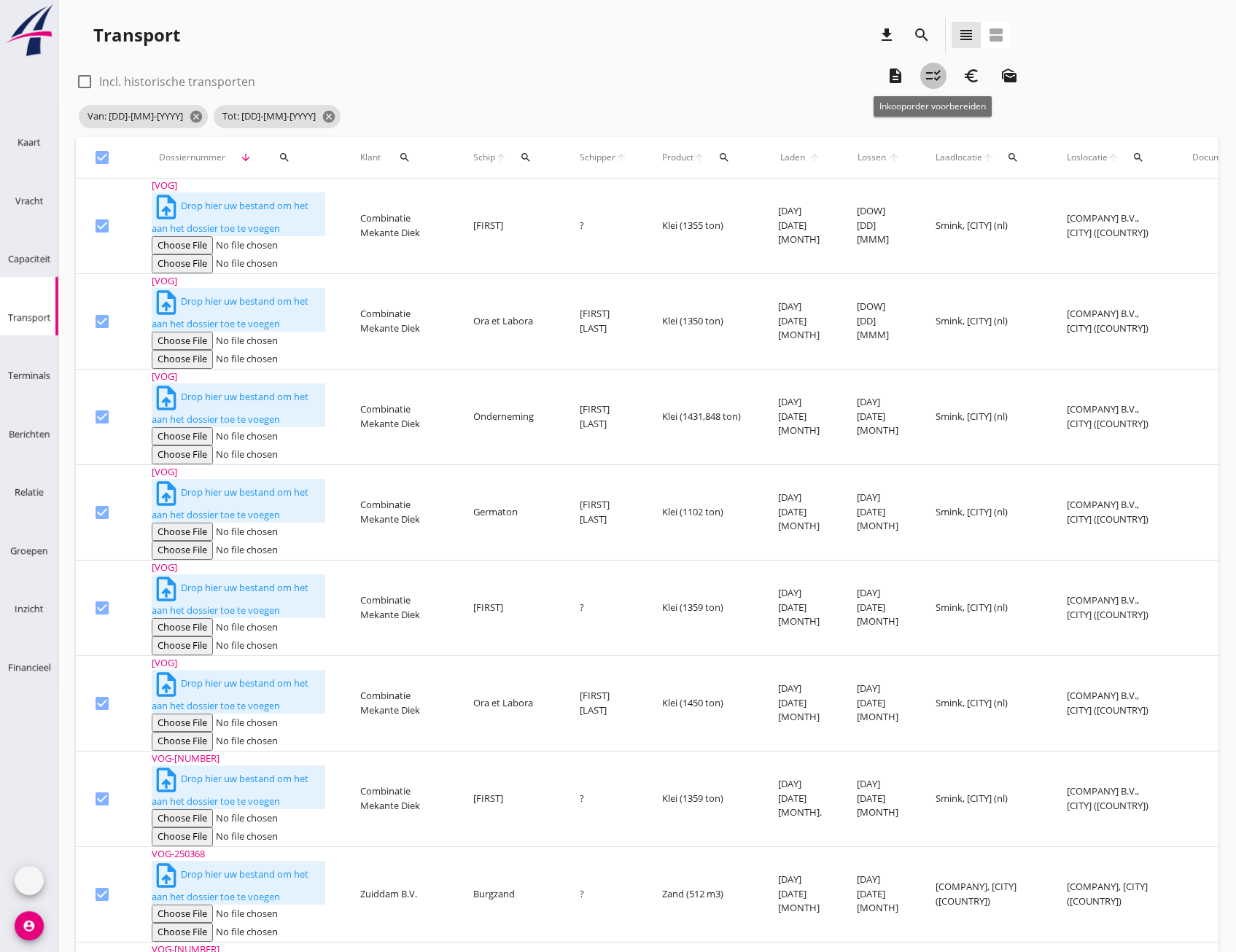 click on "checklist_rtl" at bounding box center (933, 76) 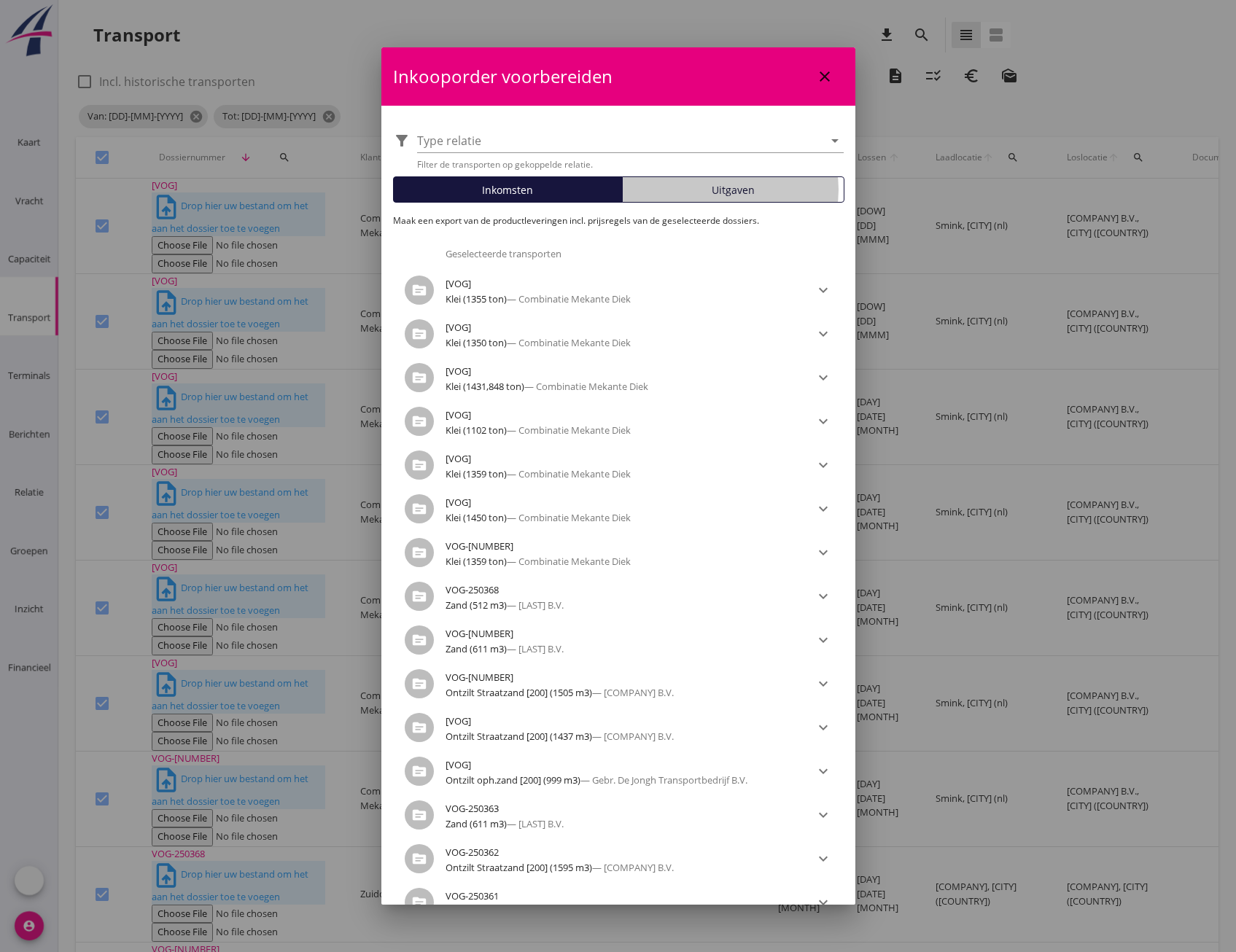 click on "Uitgaven" at bounding box center (733, 190) 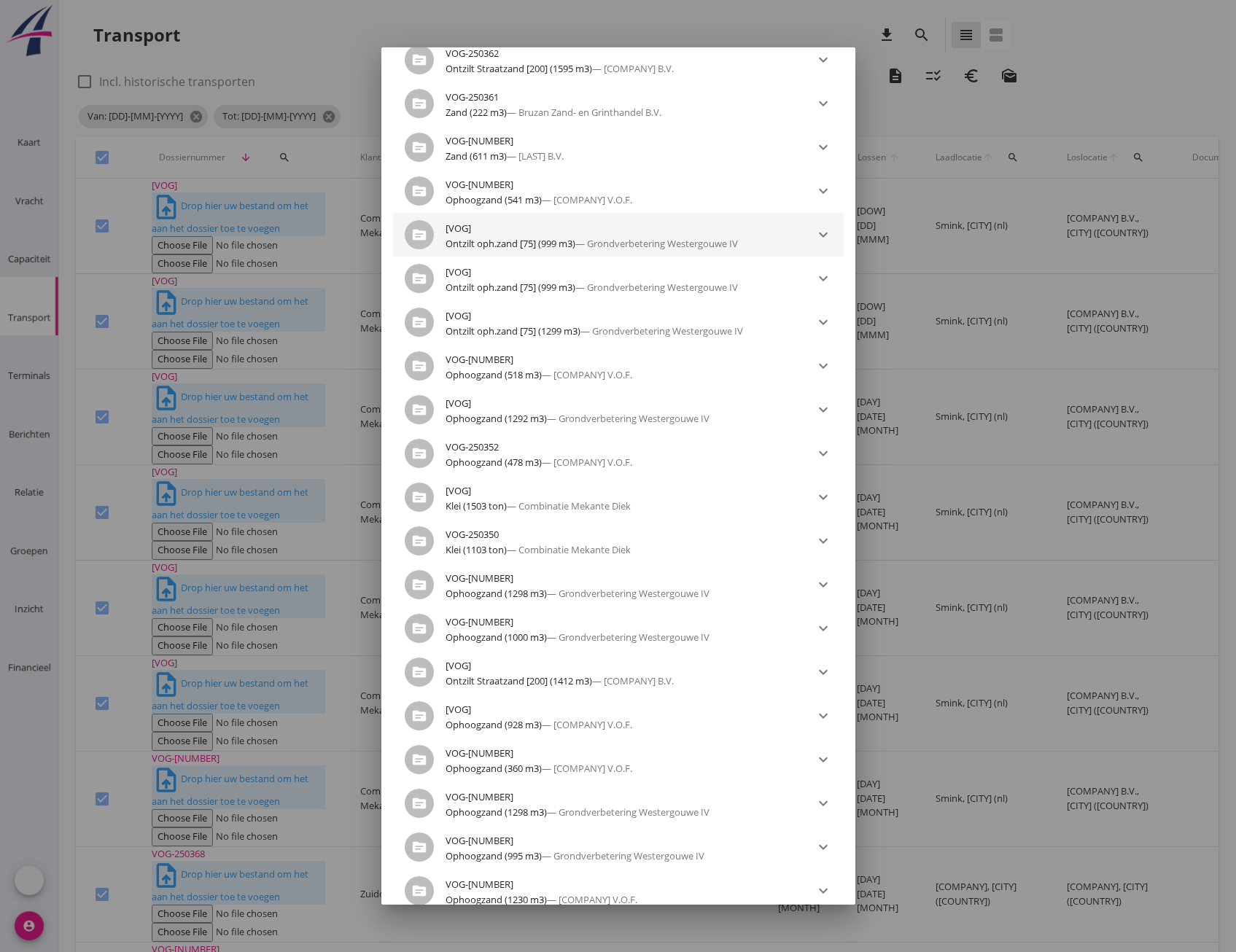 scroll, scrollTop: 1002, scrollLeft: 0, axis: vertical 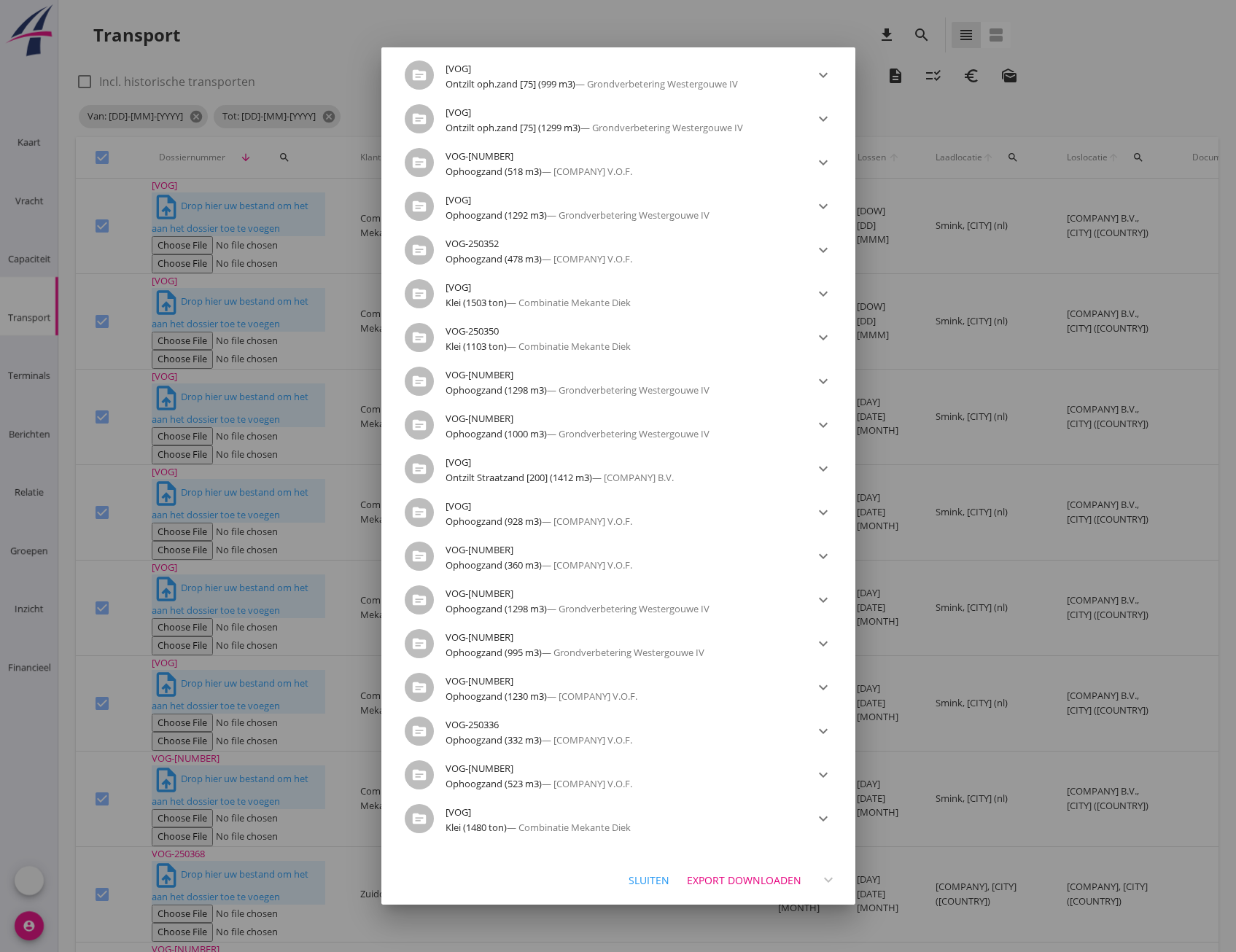 click on "Export downloaden" at bounding box center [744, 880] 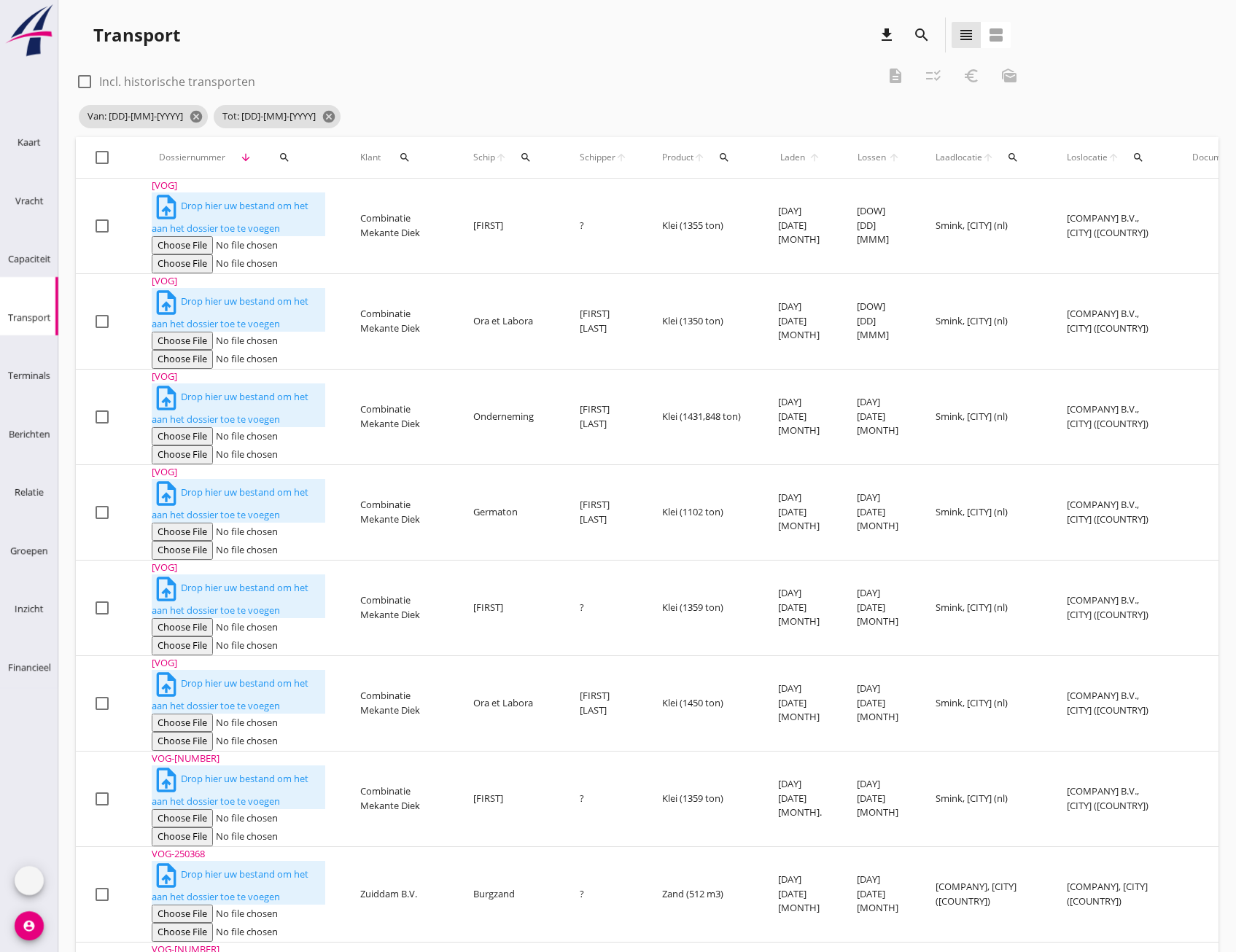 click on "search" at bounding box center (285, 157) 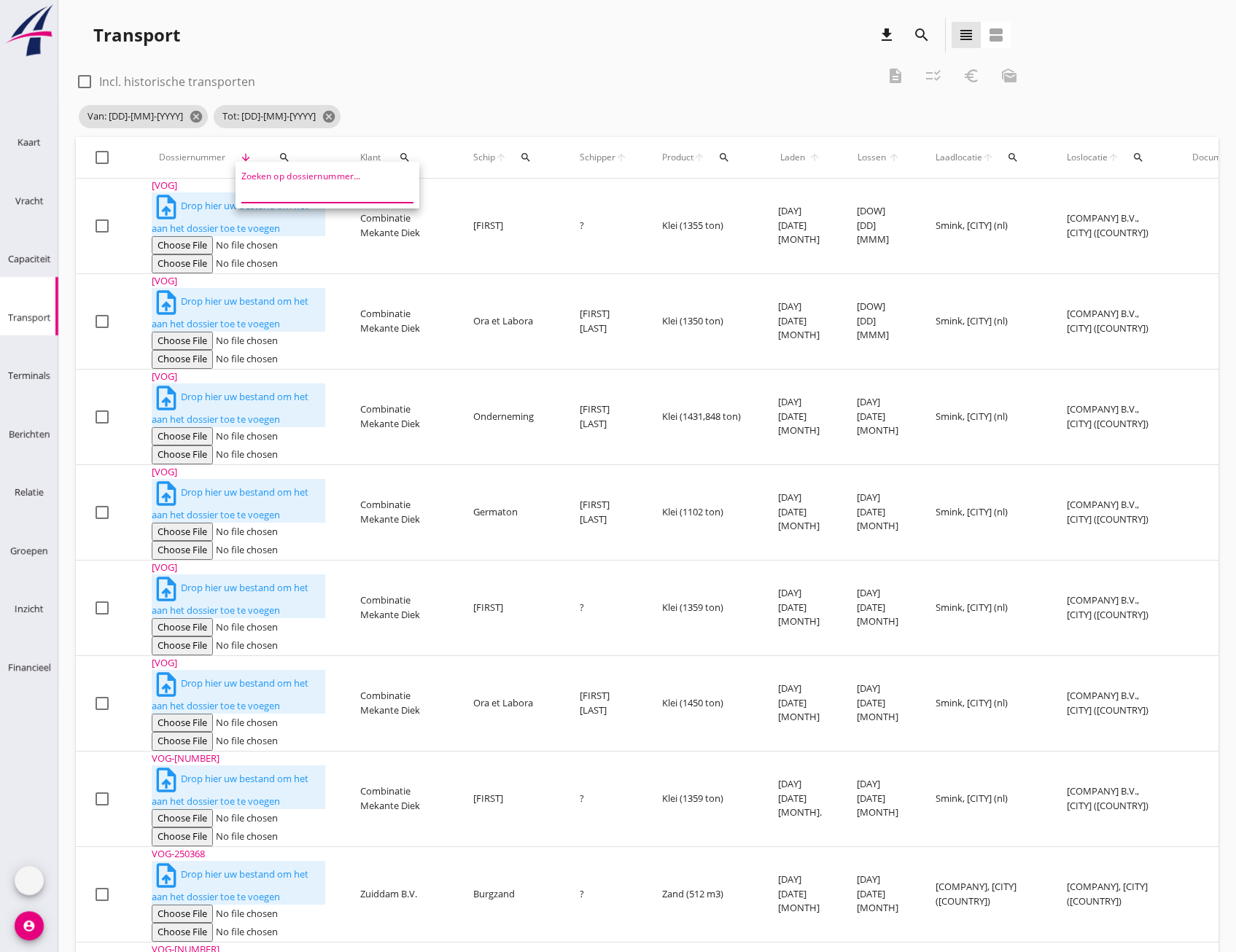 click at bounding box center (317, 191) 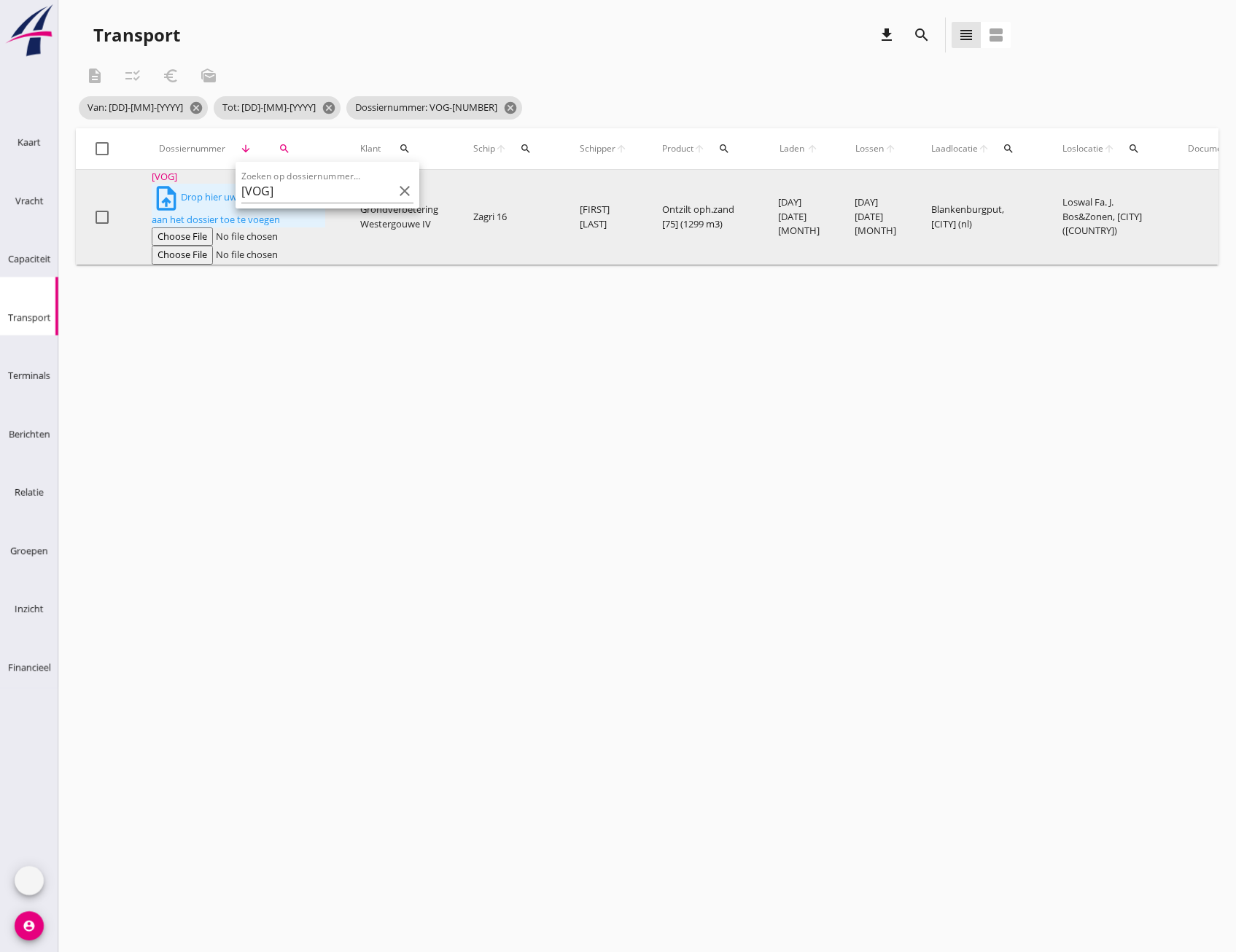 click on "VOG-250355" at bounding box center [238, 177] 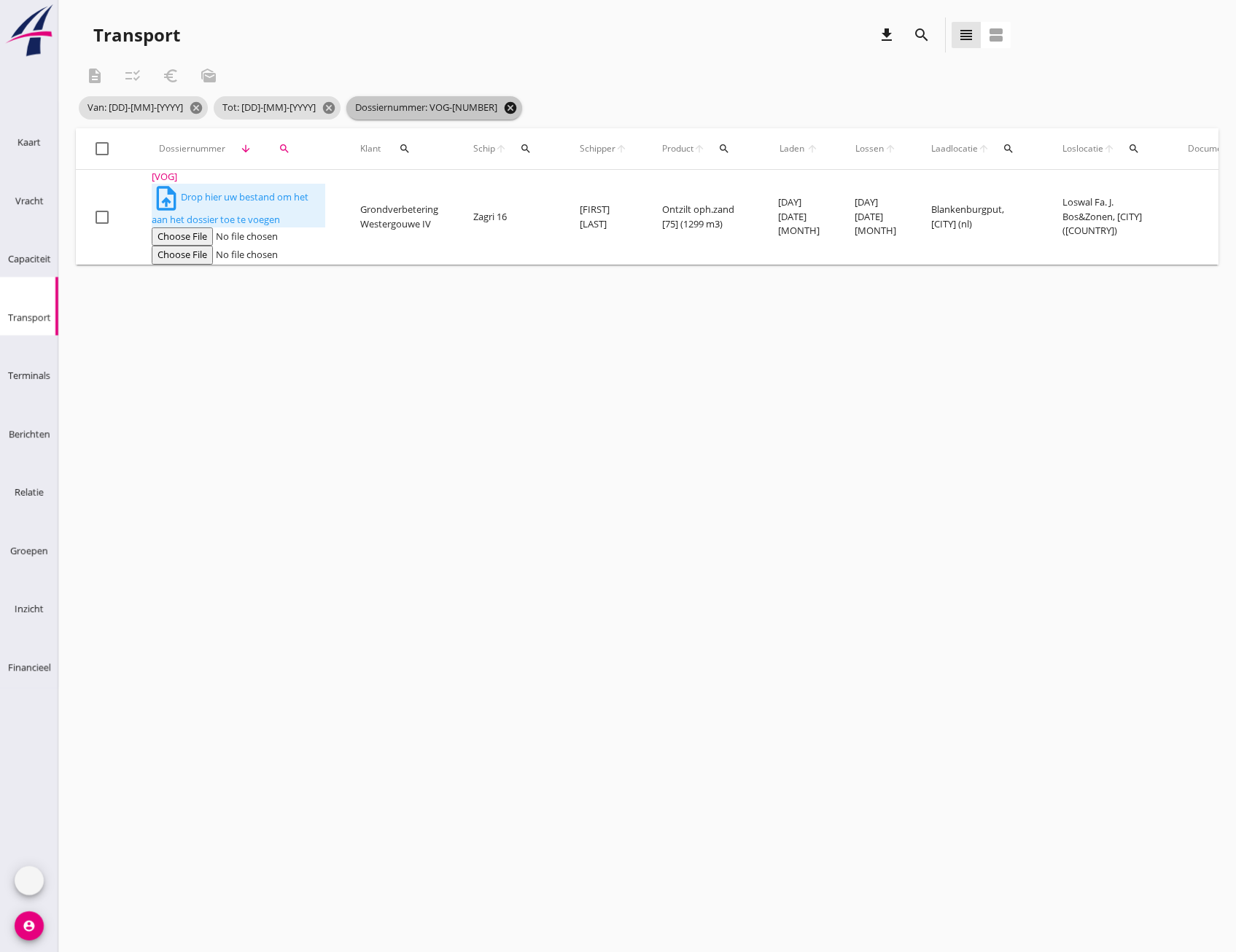 click on "cancel" at bounding box center (196, 108) 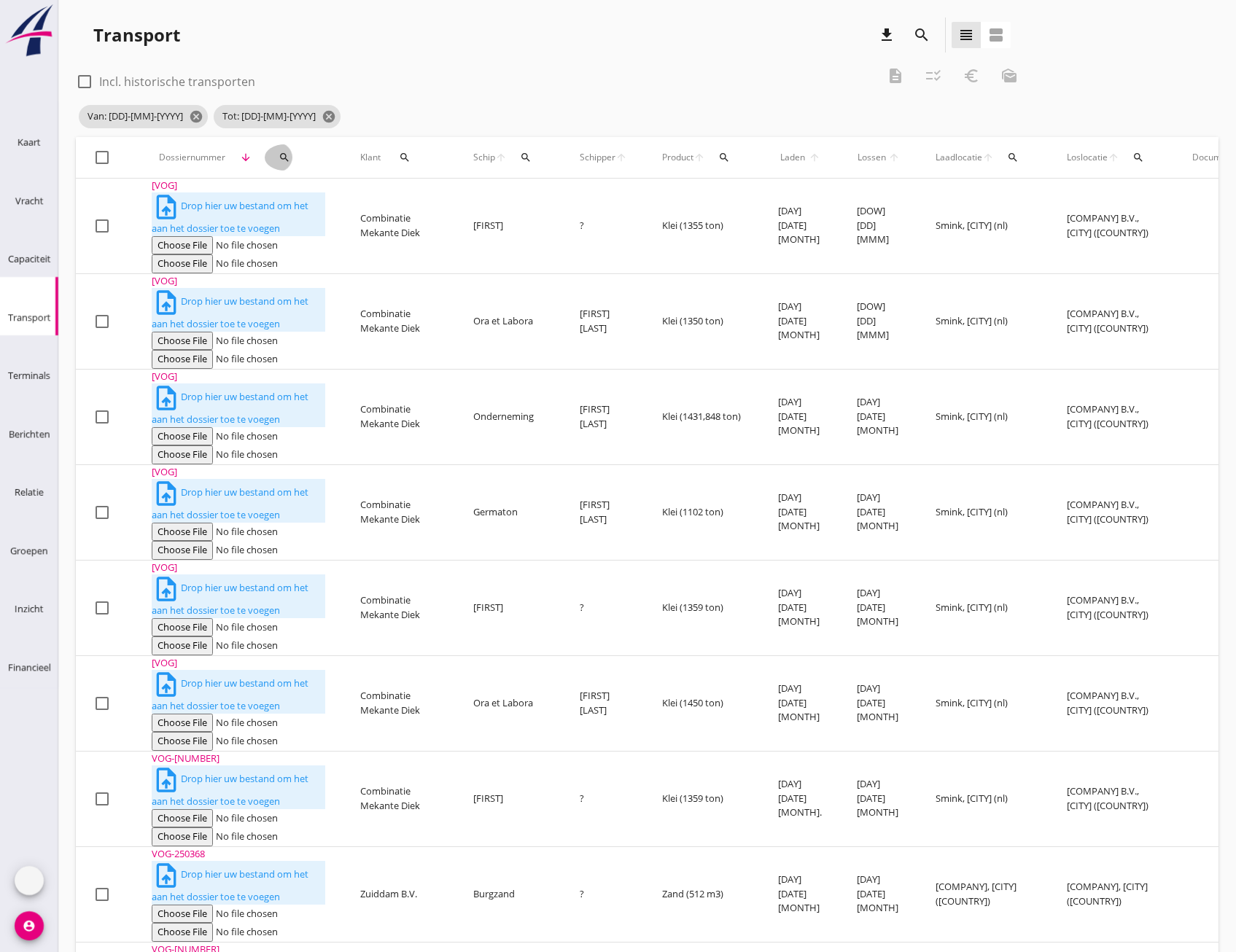 click on "search" at bounding box center [284, 157] 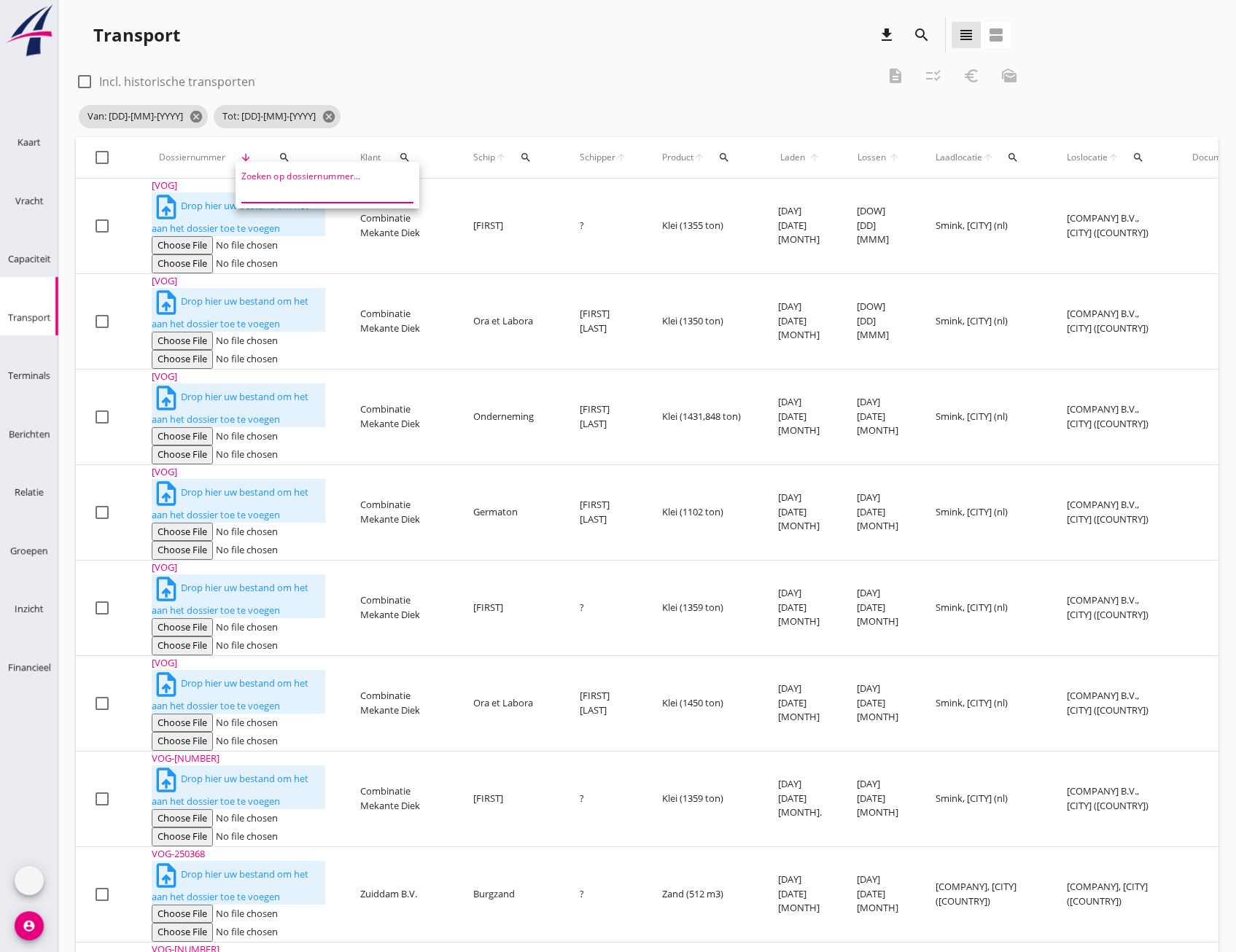 click at bounding box center [317, 191] 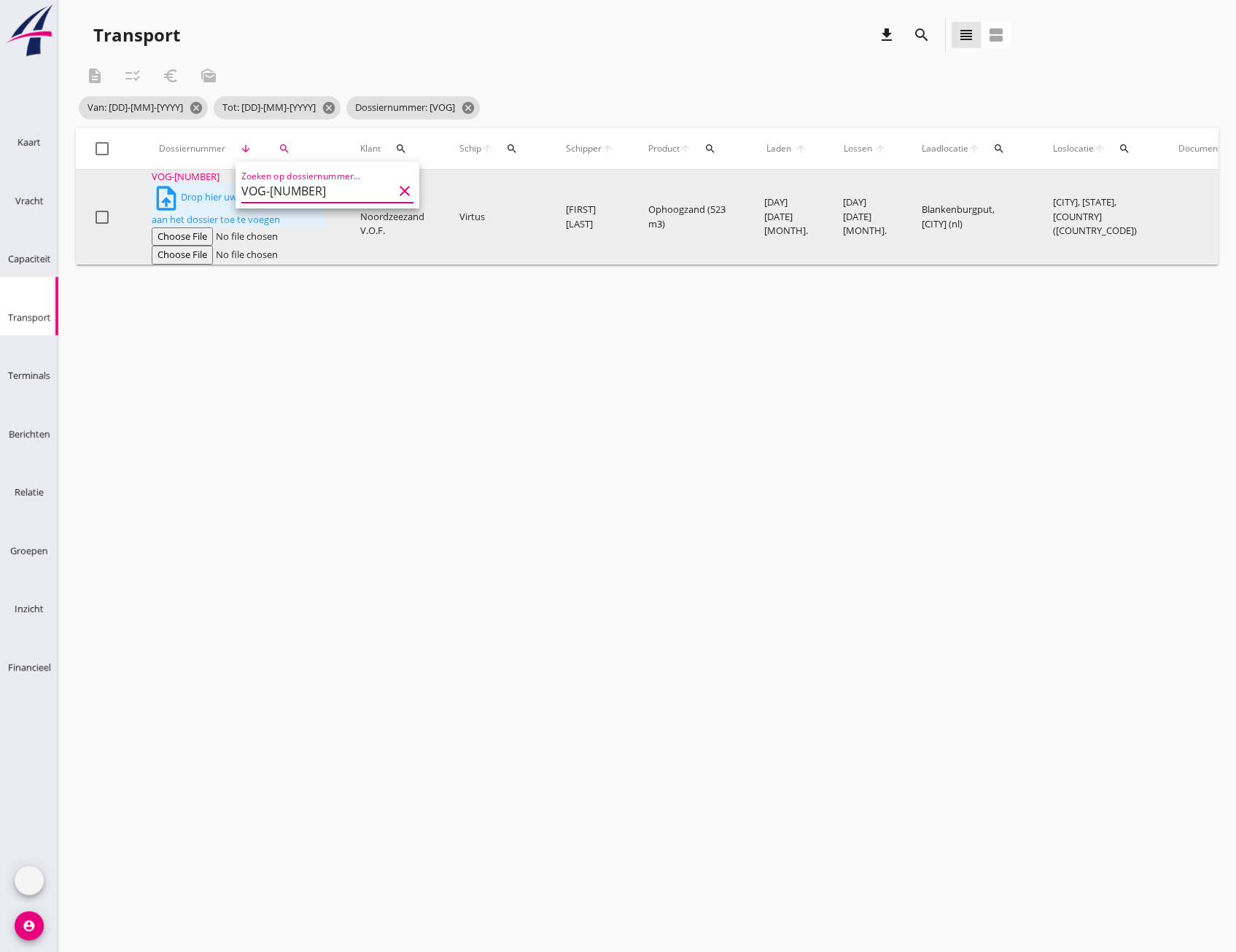 type on "VOG-250335" 